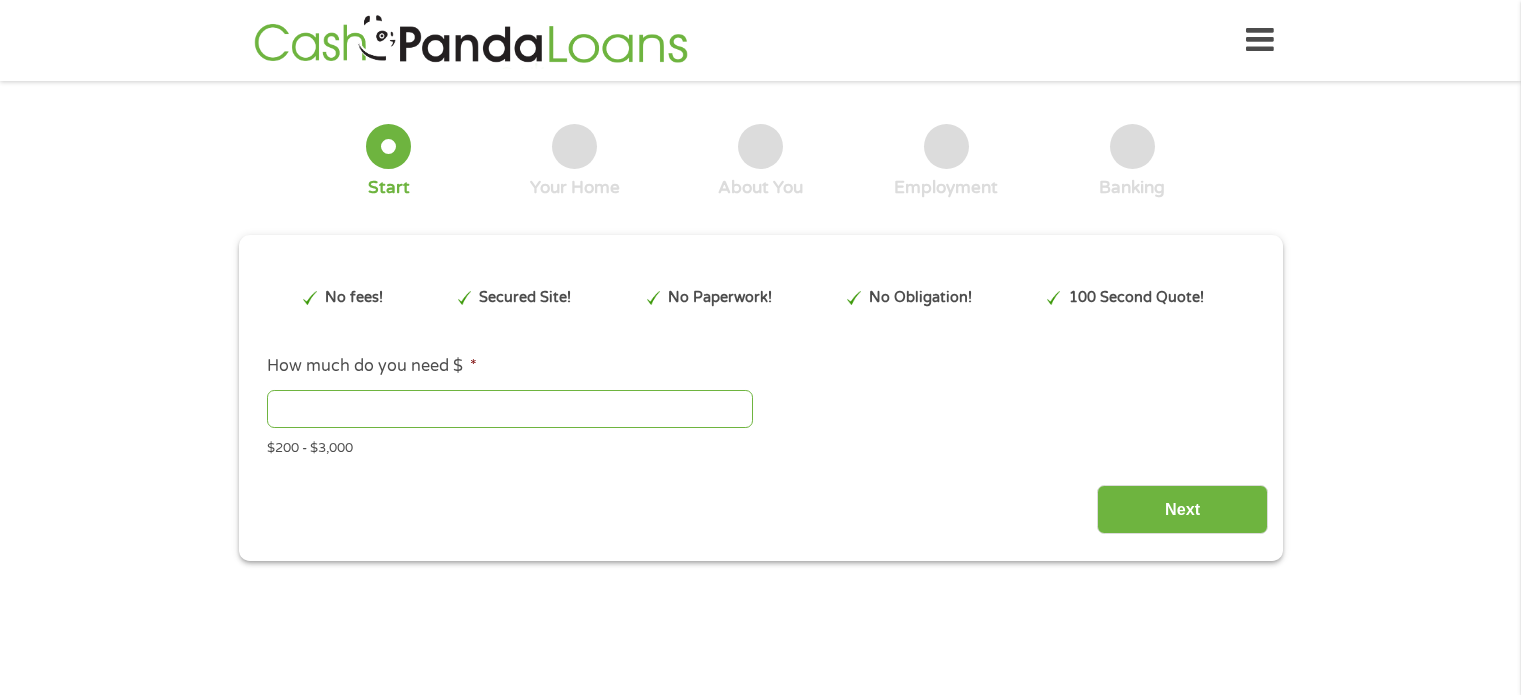 scroll, scrollTop: 0, scrollLeft: 0, axis: both 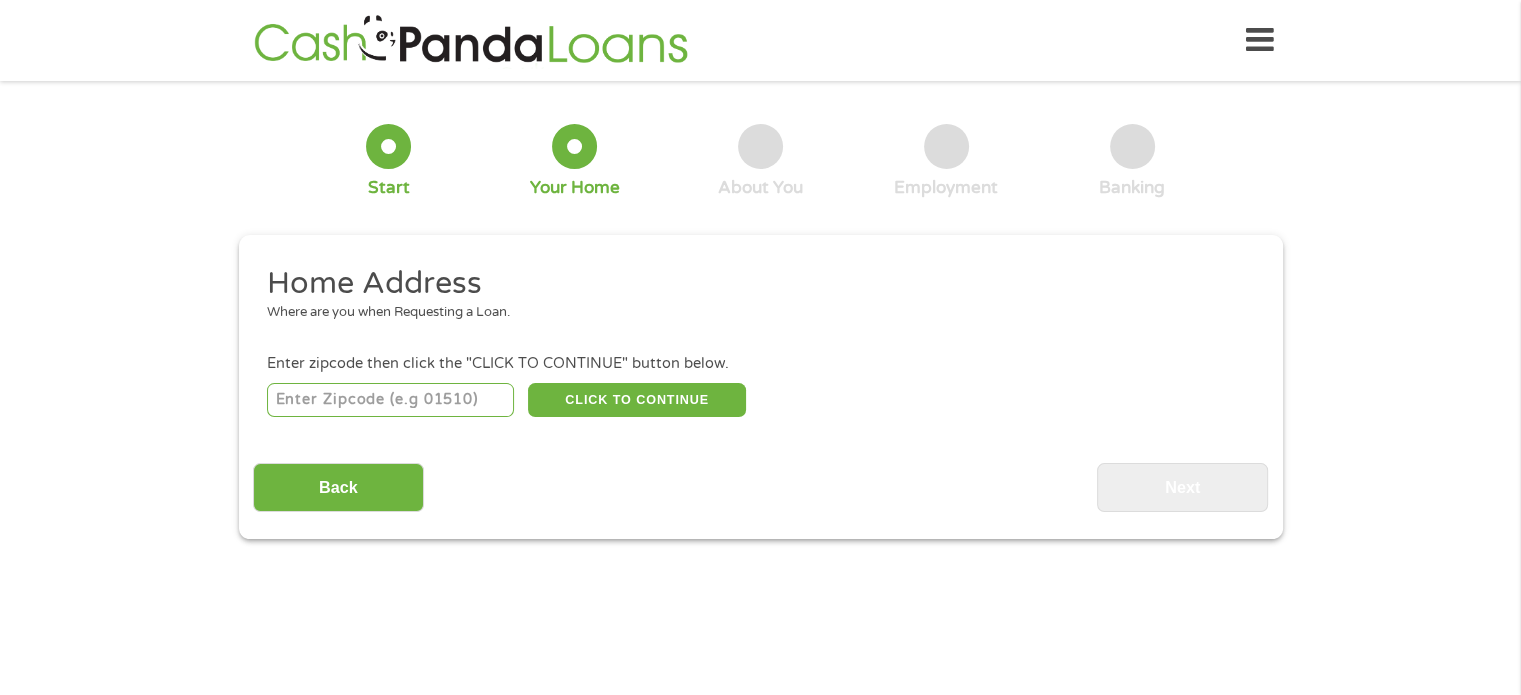 click at bounding box center (390, 400) 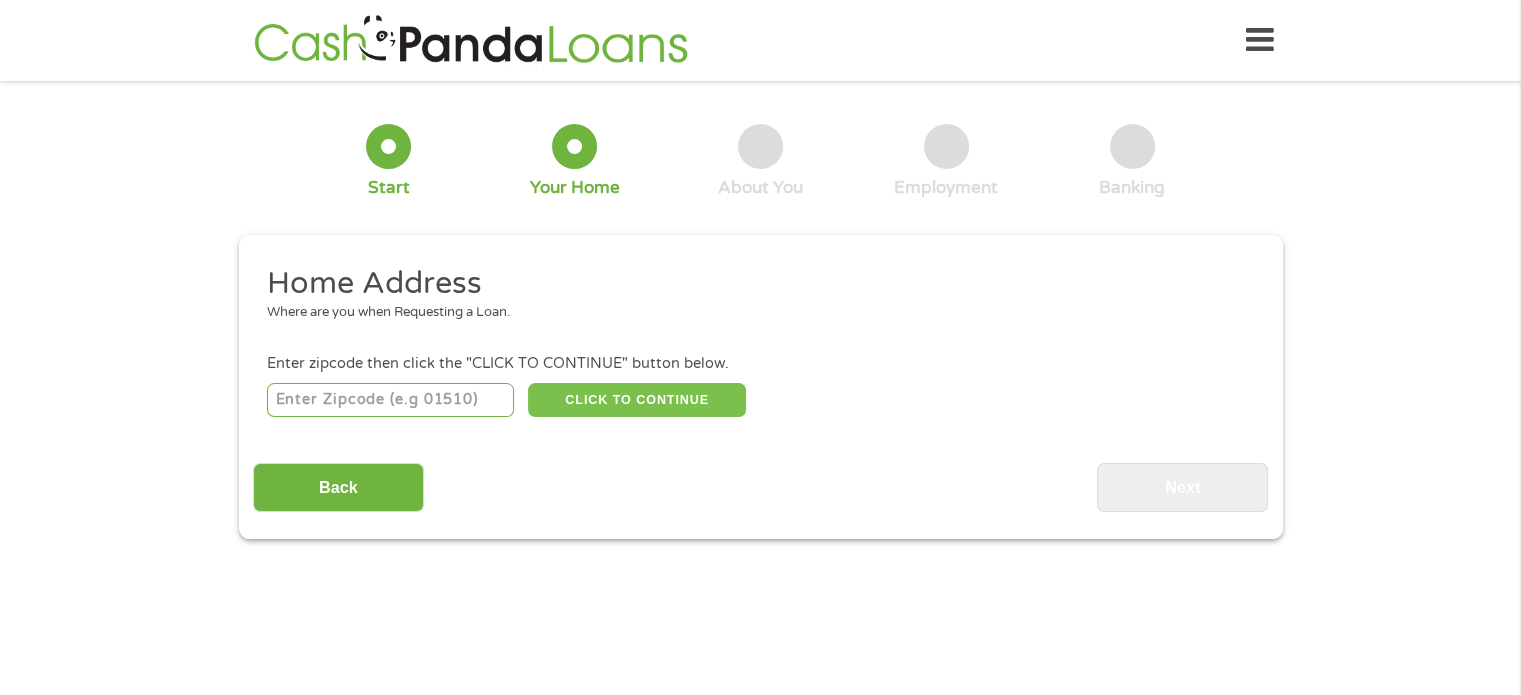 type on "[ACCOUNT]" 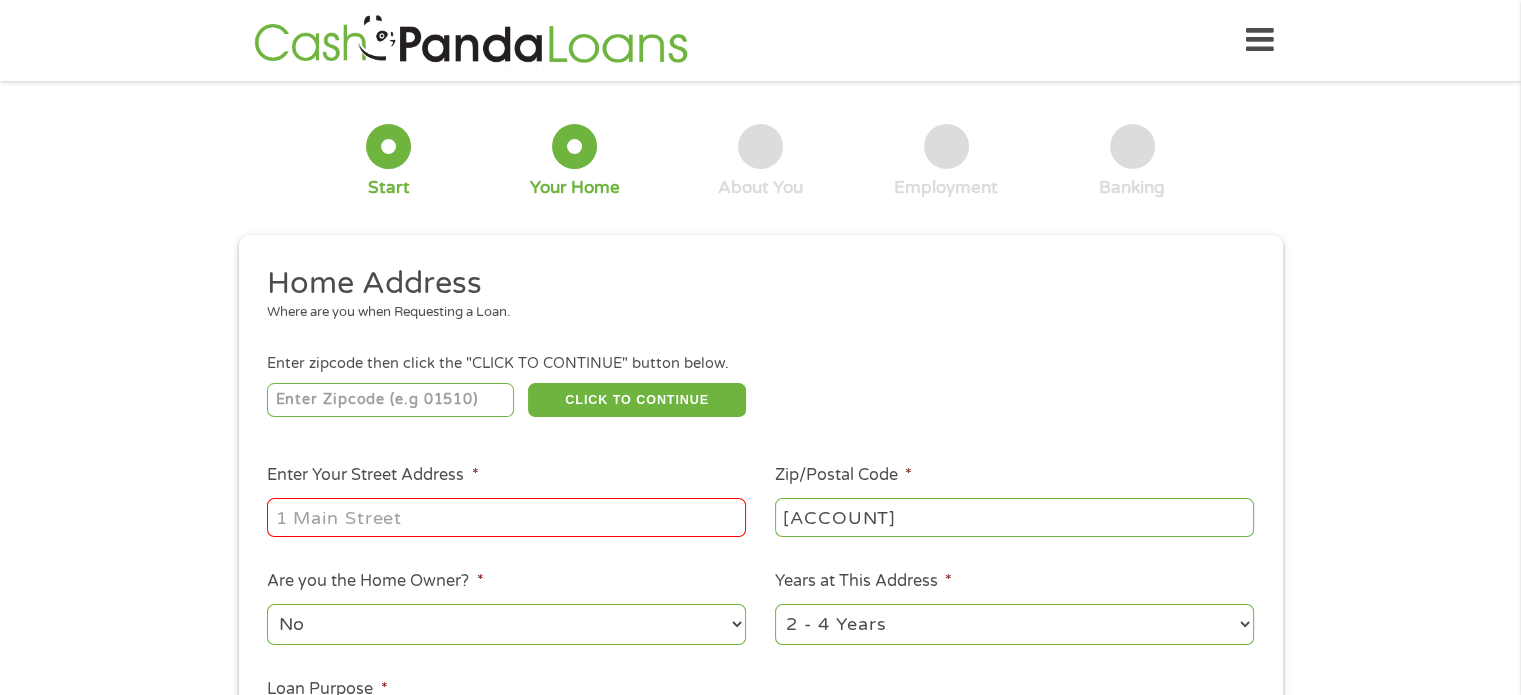 drag, startPoint x: 611, startPoint y: 492, endPoint x: 608, endPoint y: 507, distance: 15.297058 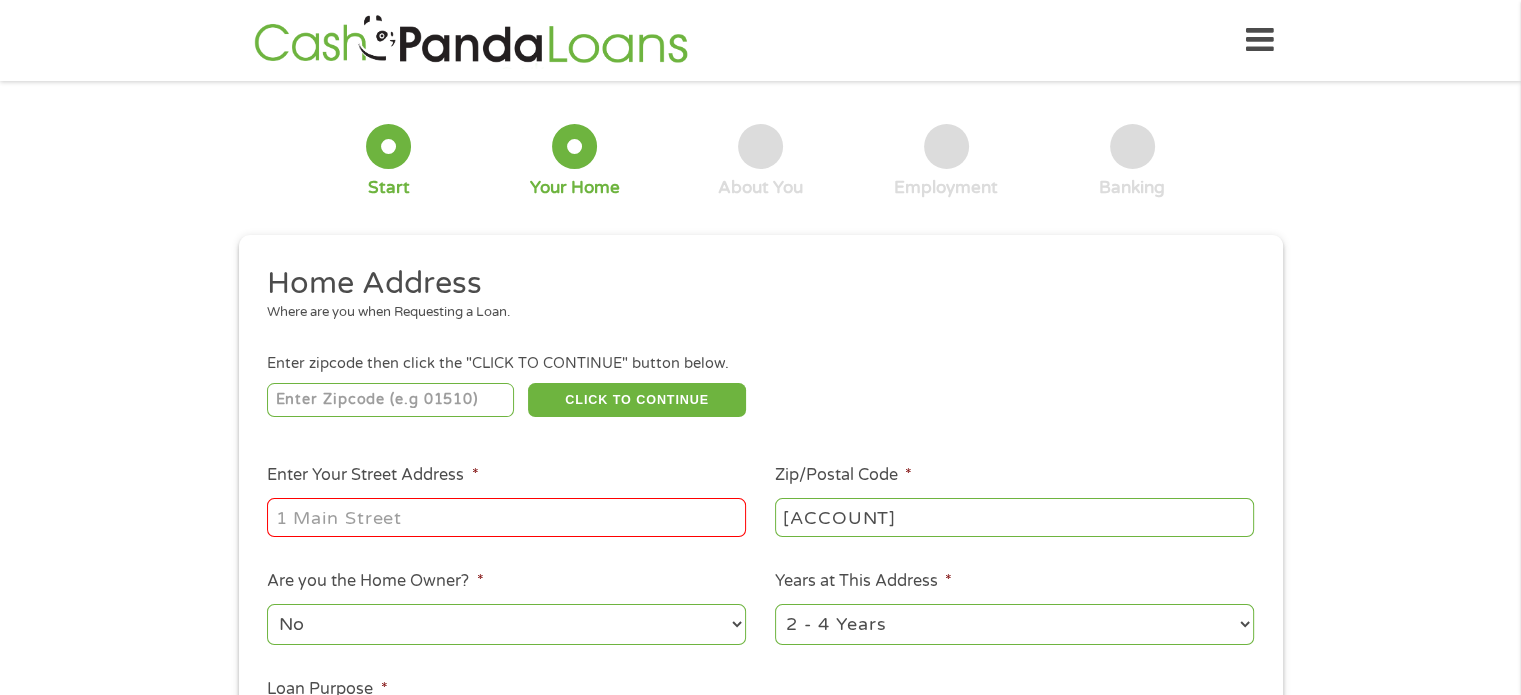 click on "Enter Your Street Address *" at bounding box center (507, 501) 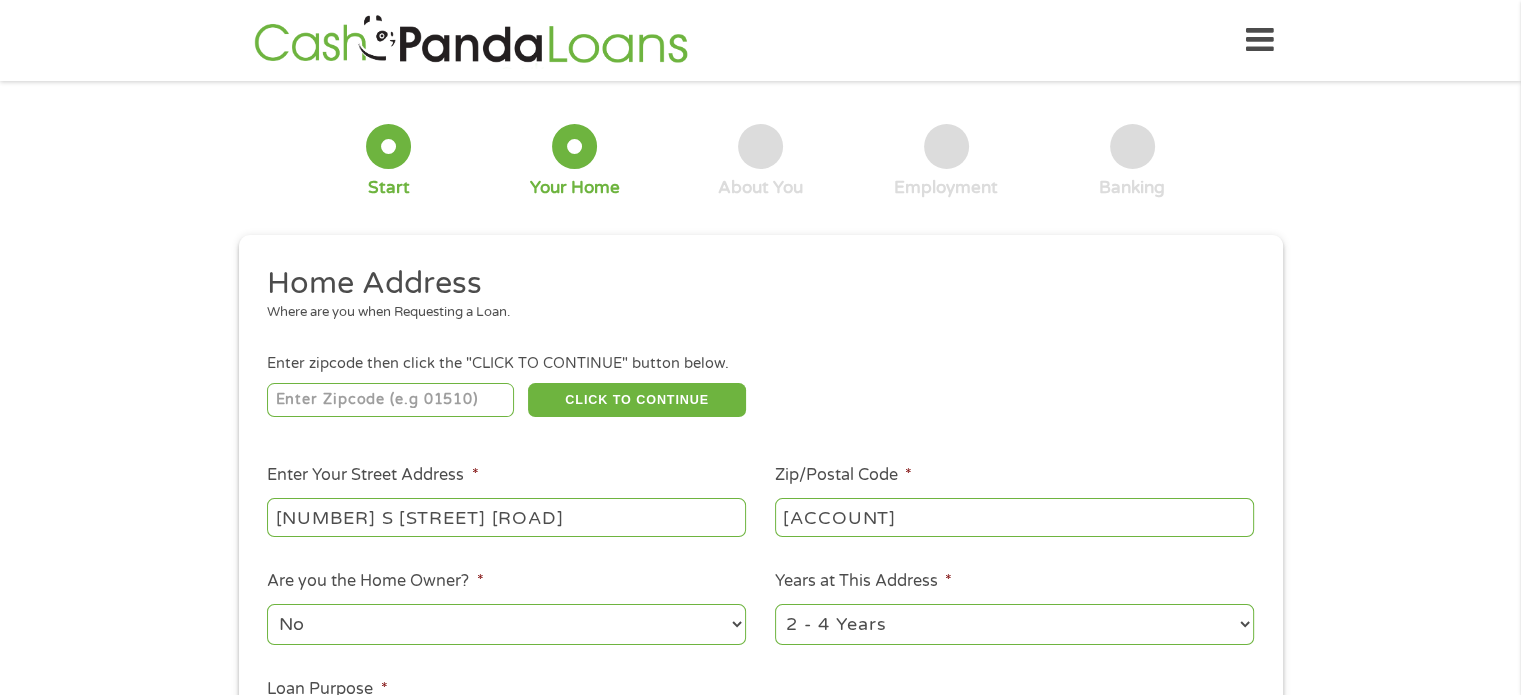 type on "[NUMBER] S [STREET] [ROAD]" 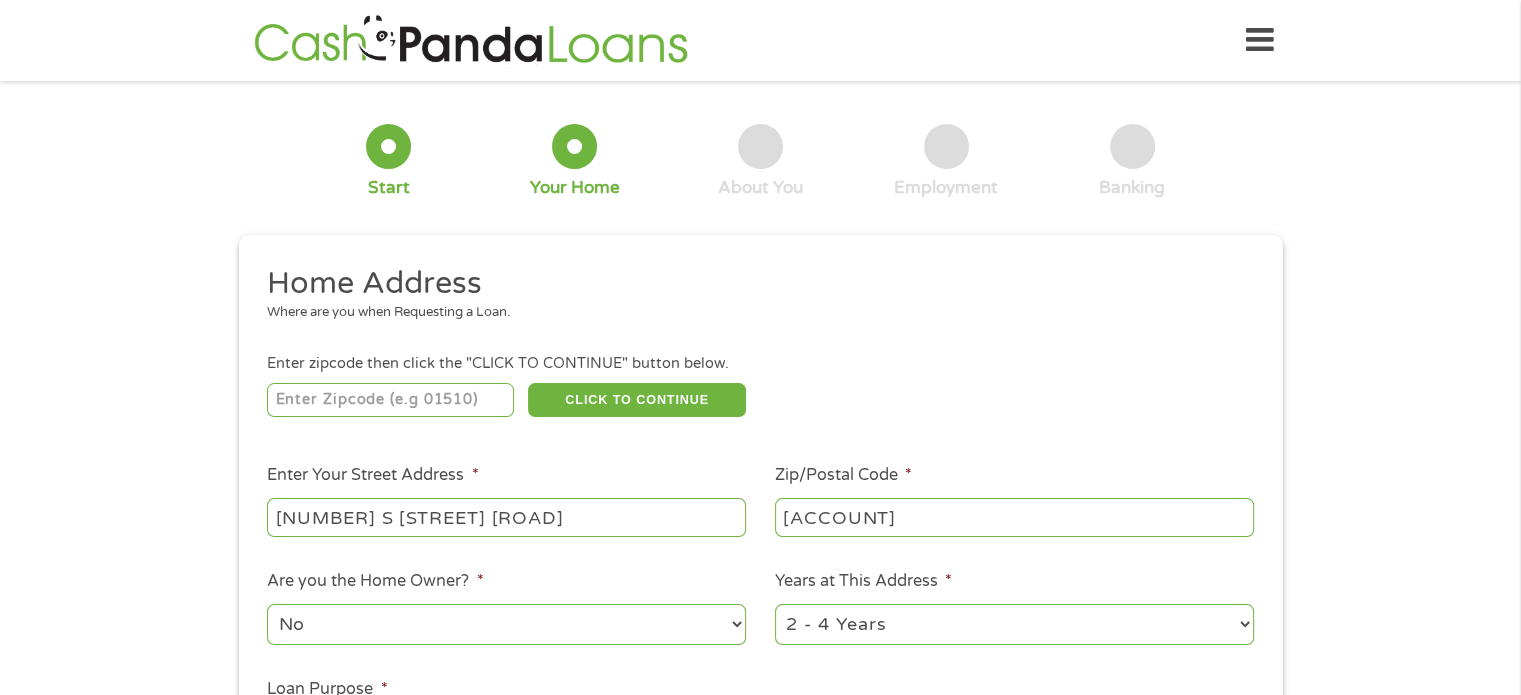 select on "yes" 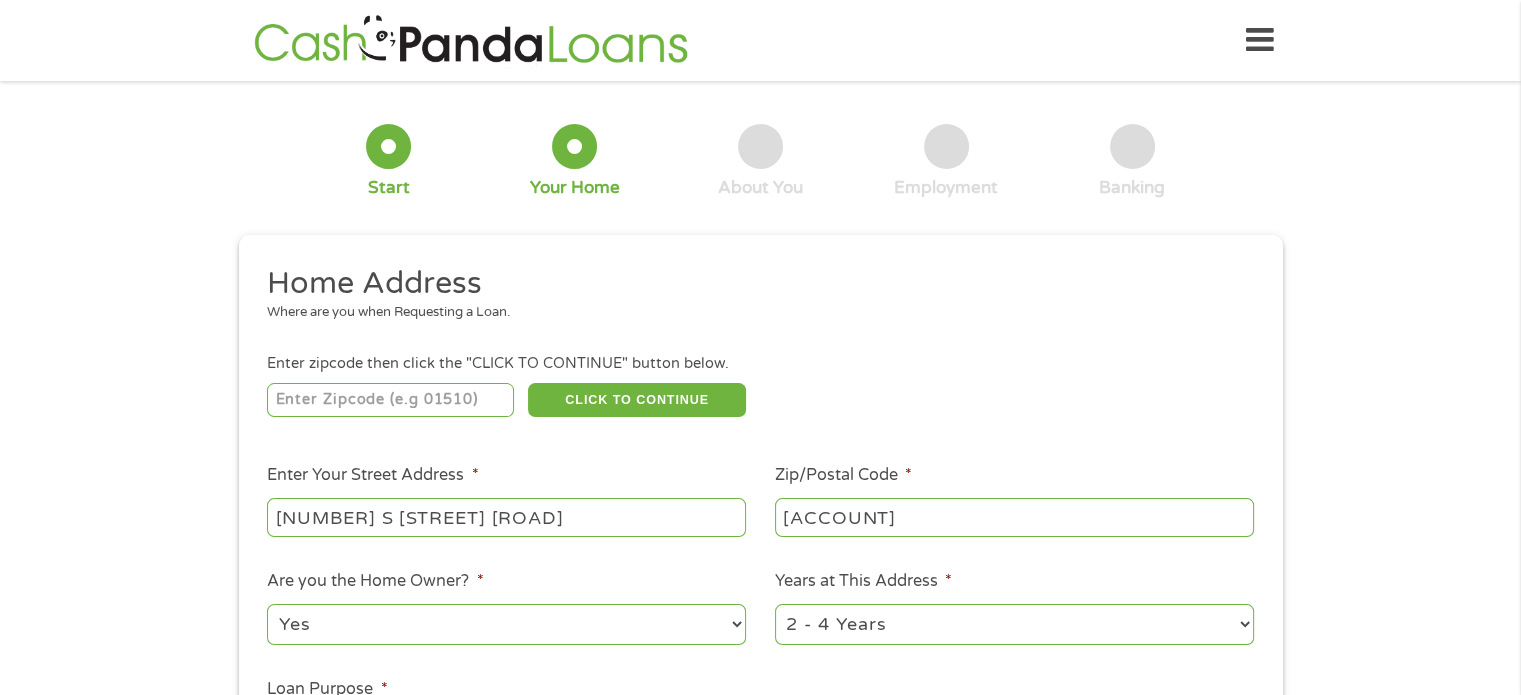 select on "60months" 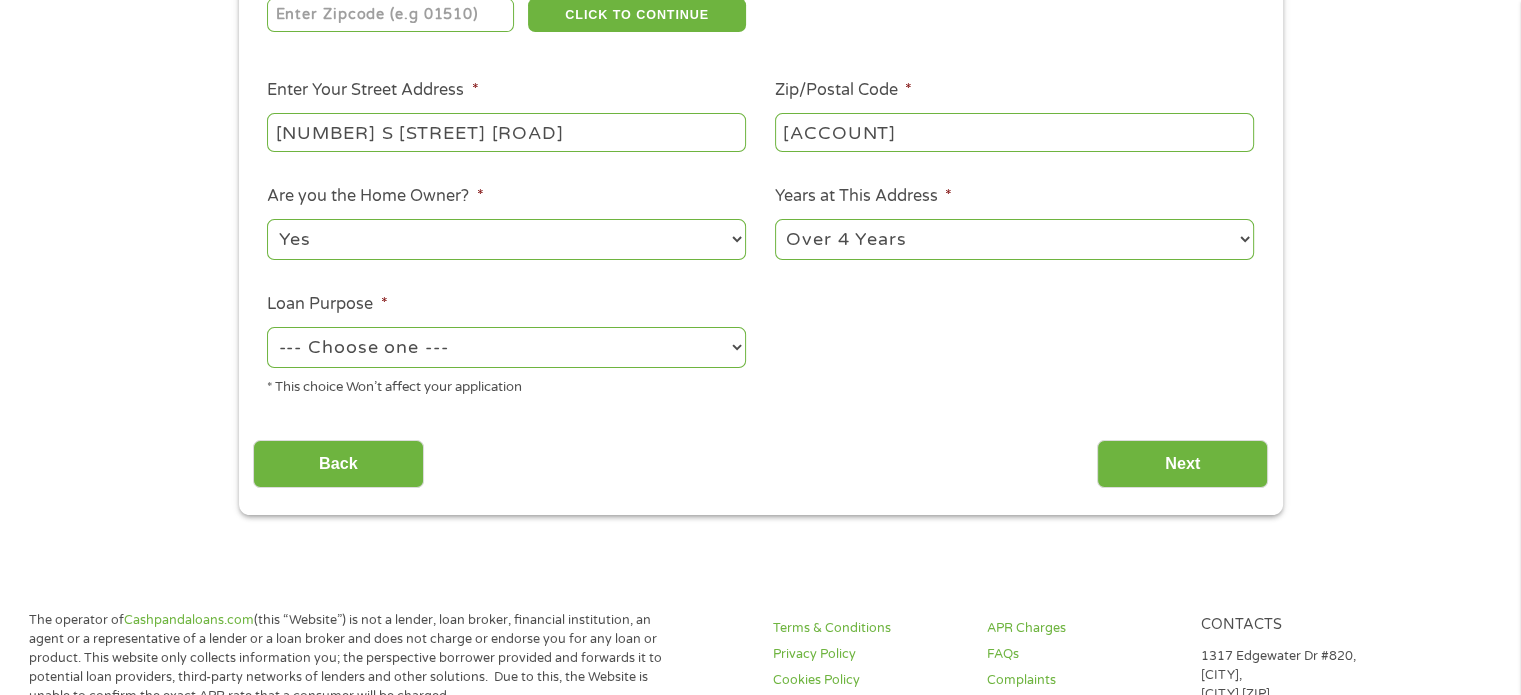 scroll, scrollTop: 387, scrollLeft: 0, axis: vertical 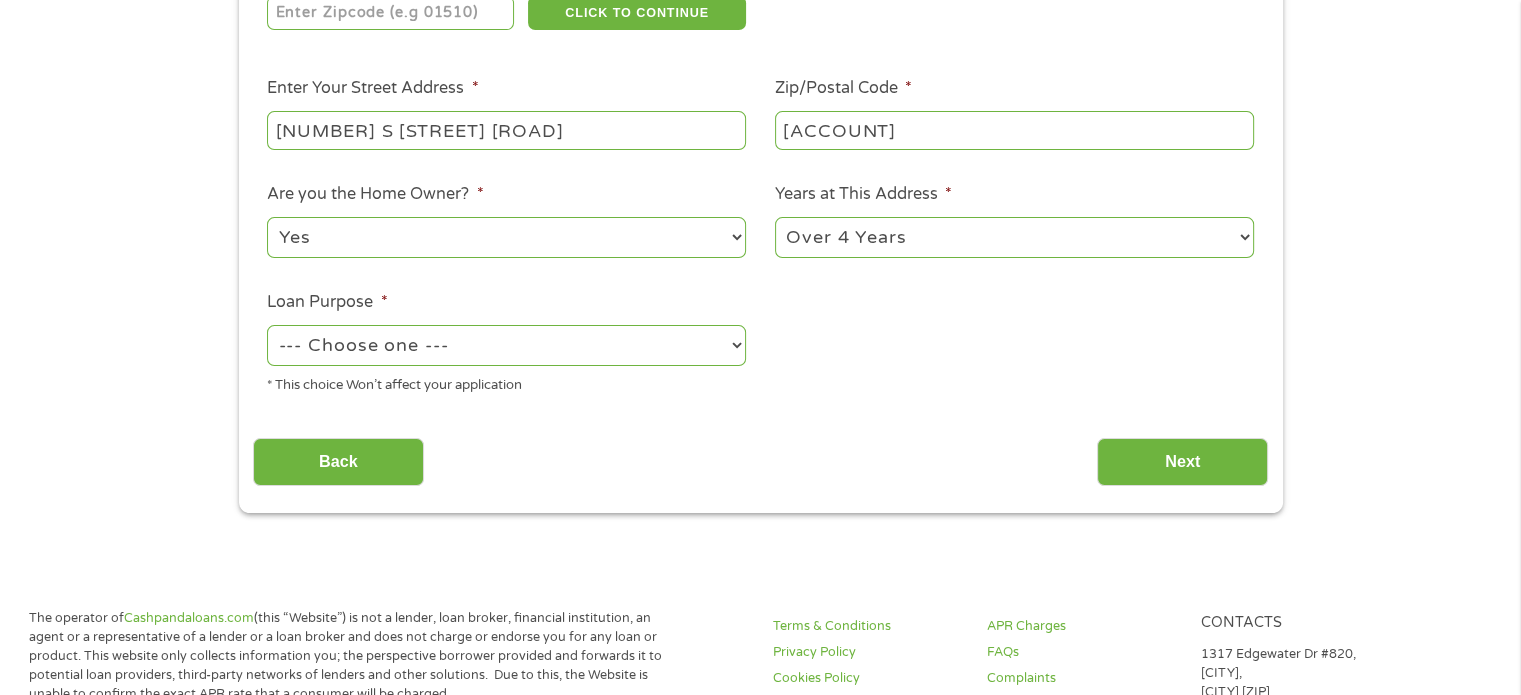click on "--- Choose one --- Pay Bills Debt Consolidation Home Improvement Major Purchase Car Loan Short Term Cash Medical Expenses Other" at bounding box center [506, 345] 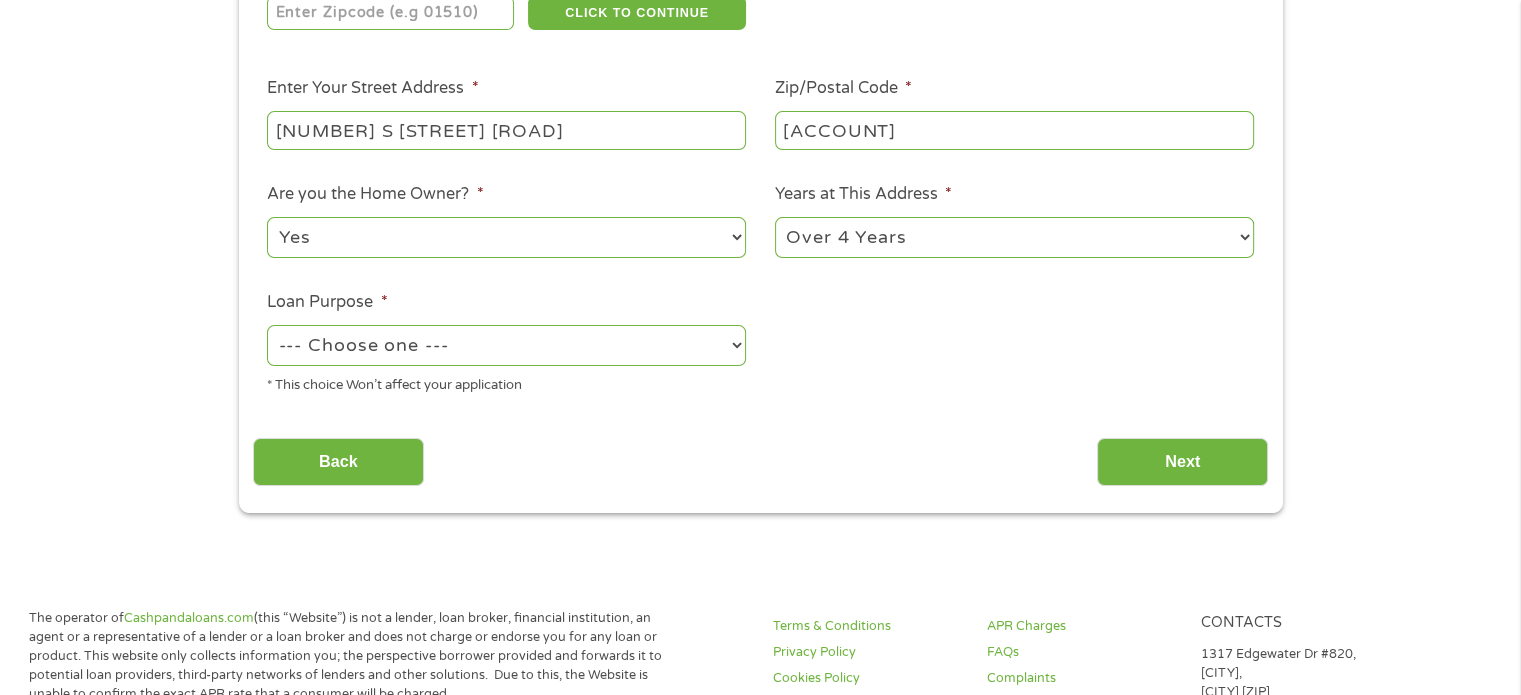select on "debtconsolidation" 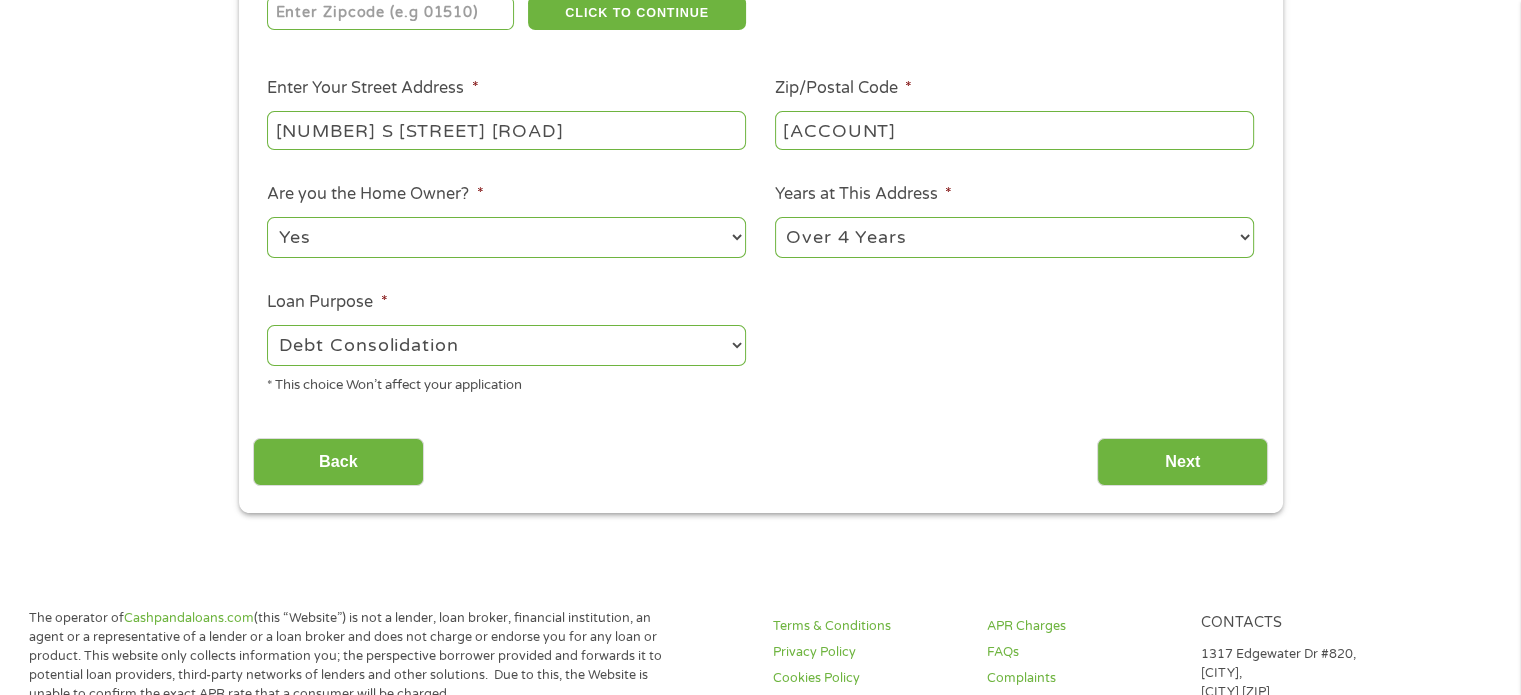 click on "--- Choose one --- Pay Bills Debt Consolidation Home Improvement Major Purchase Car Loan Short Term Cash Medical Expenses Other" at bounding box center (506, 345) 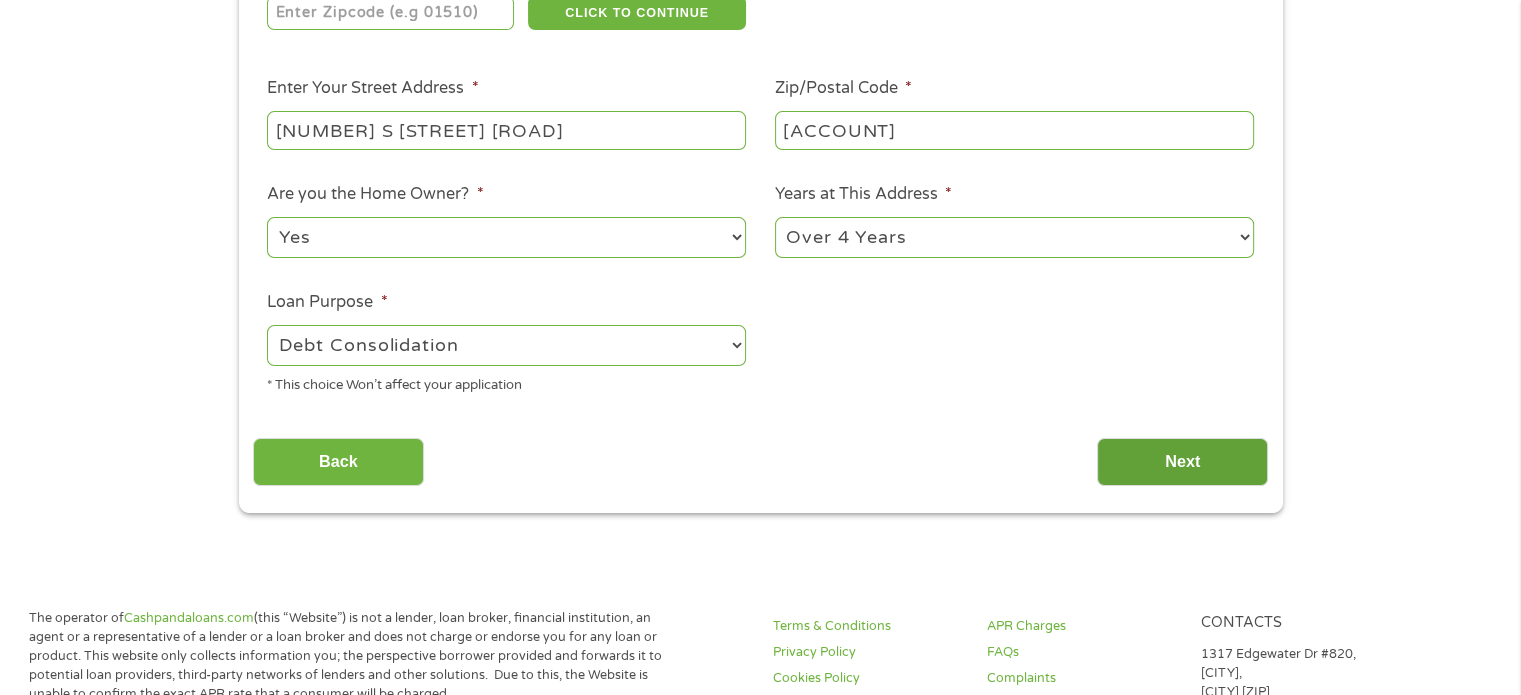 click on "Next" at bounding box center (1182, 462) 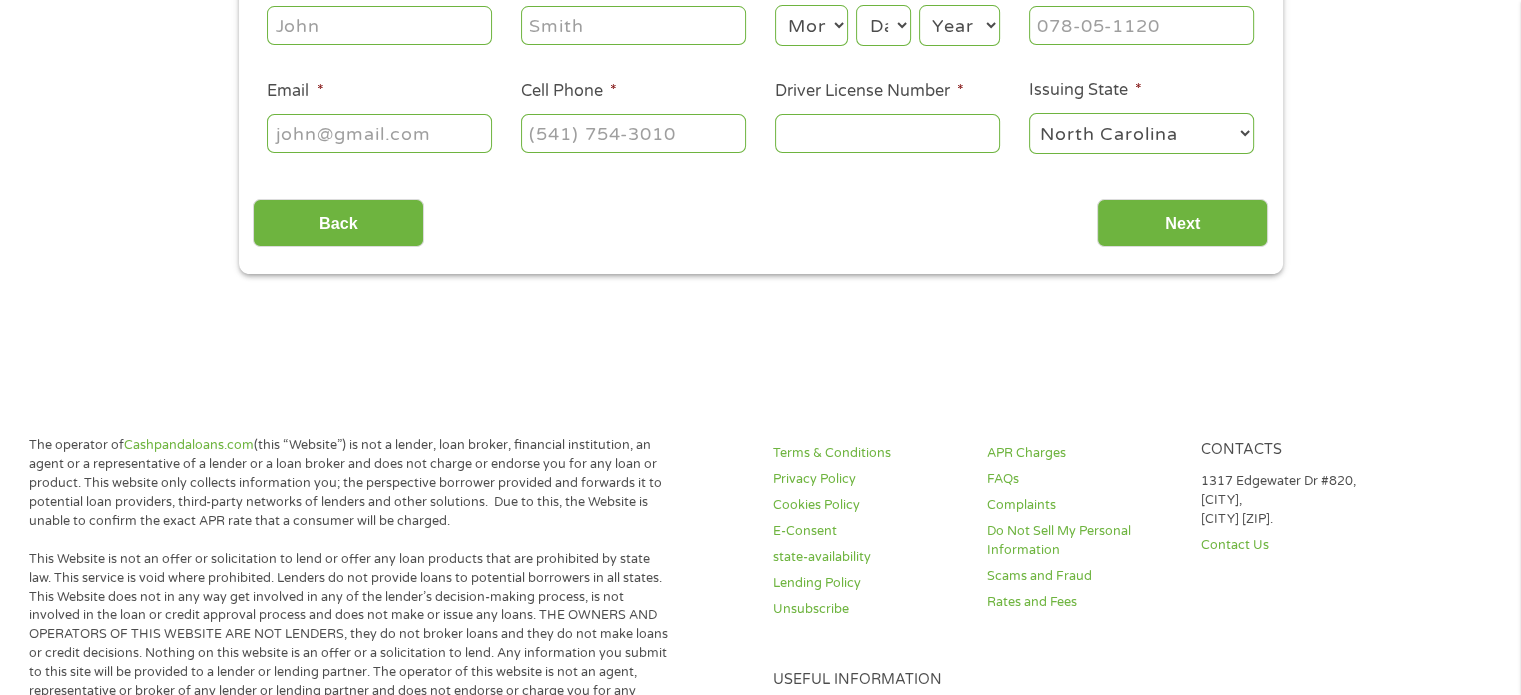 scroll, scrollTop: 8, scrollLeft: 8, axis: both 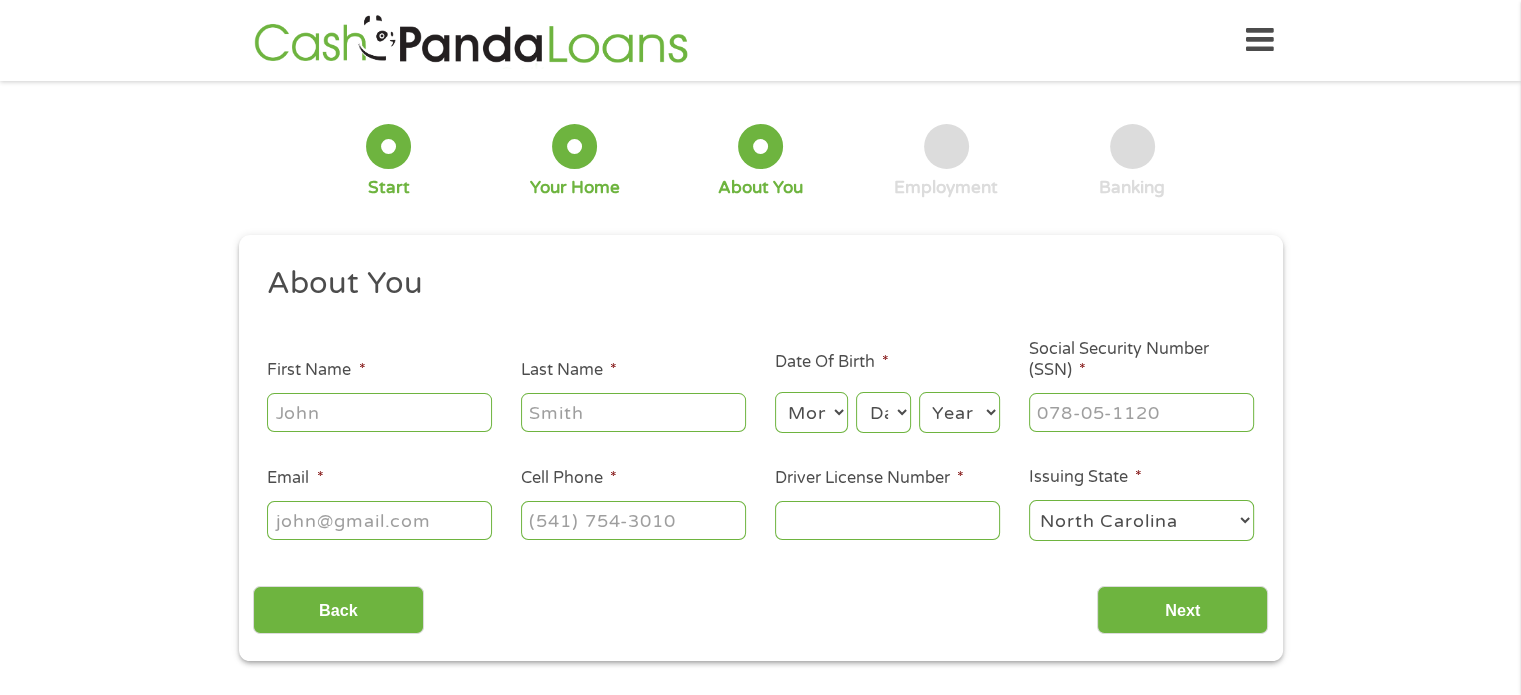 click at bounding box center (379, 413) 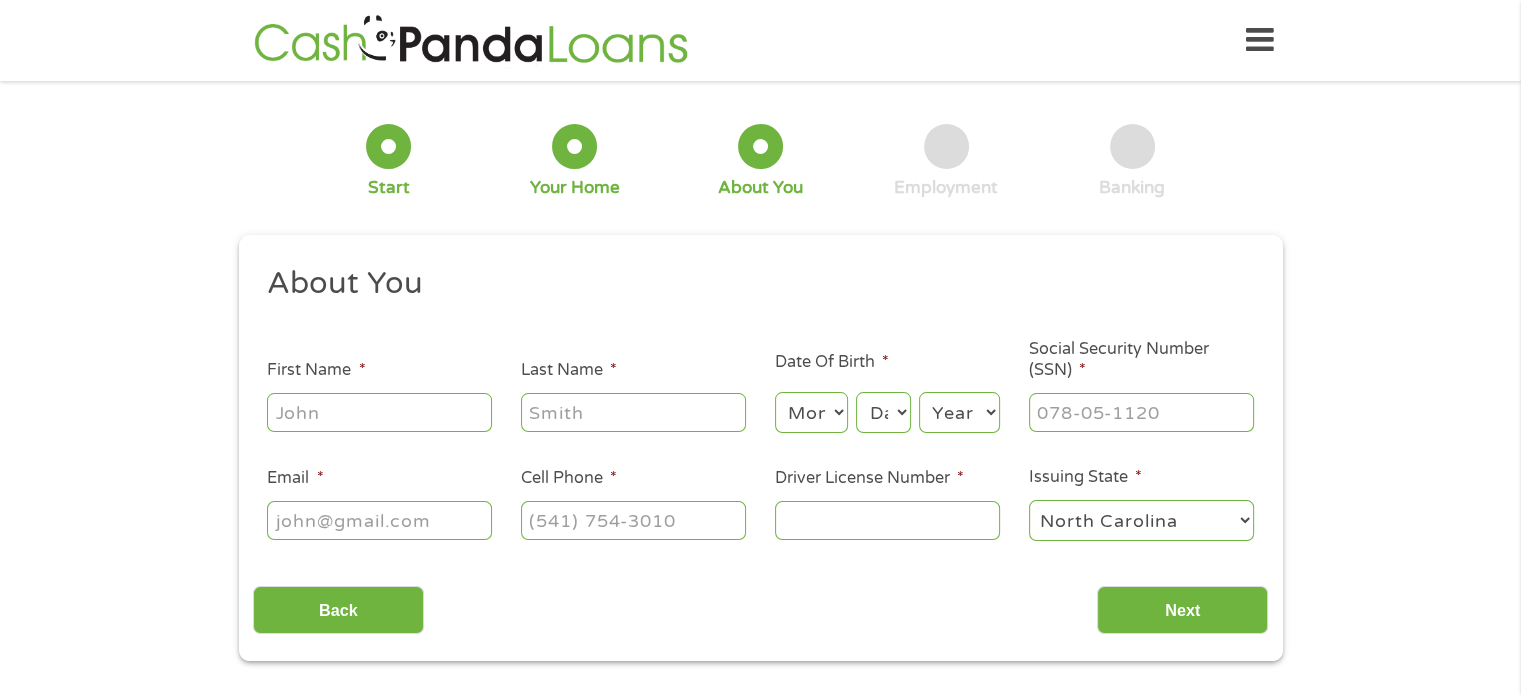click on "First Name *" at bounding box center (379, 412) 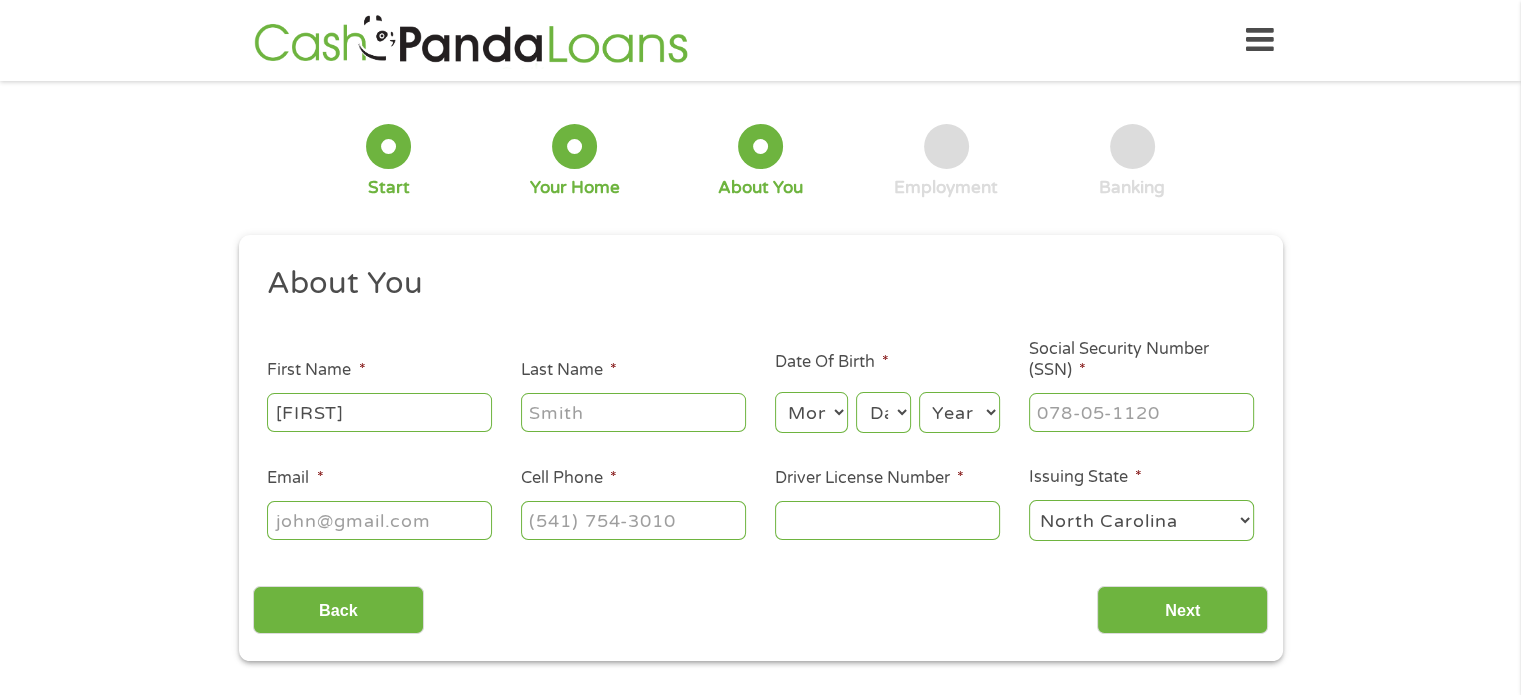 type on "[FIRST]" 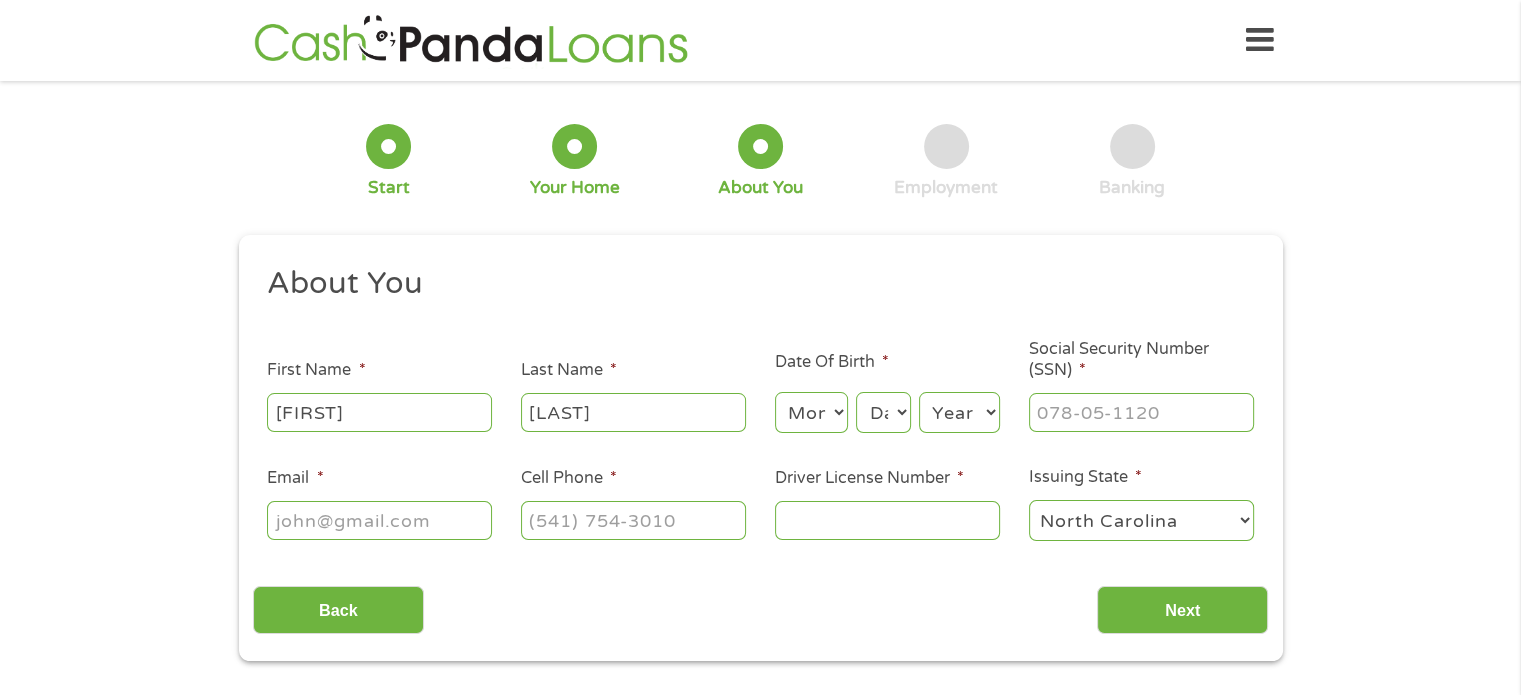 type on "[LAST]" 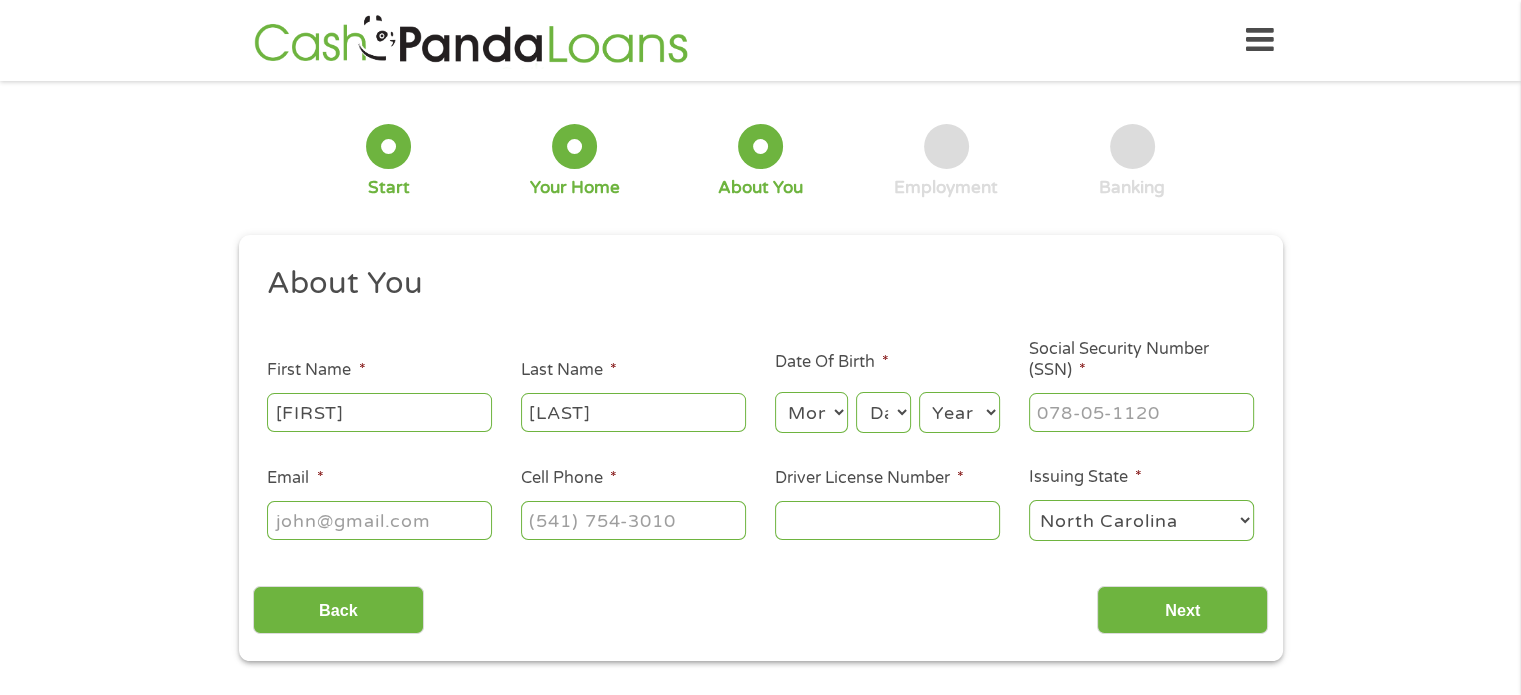 select on "8" 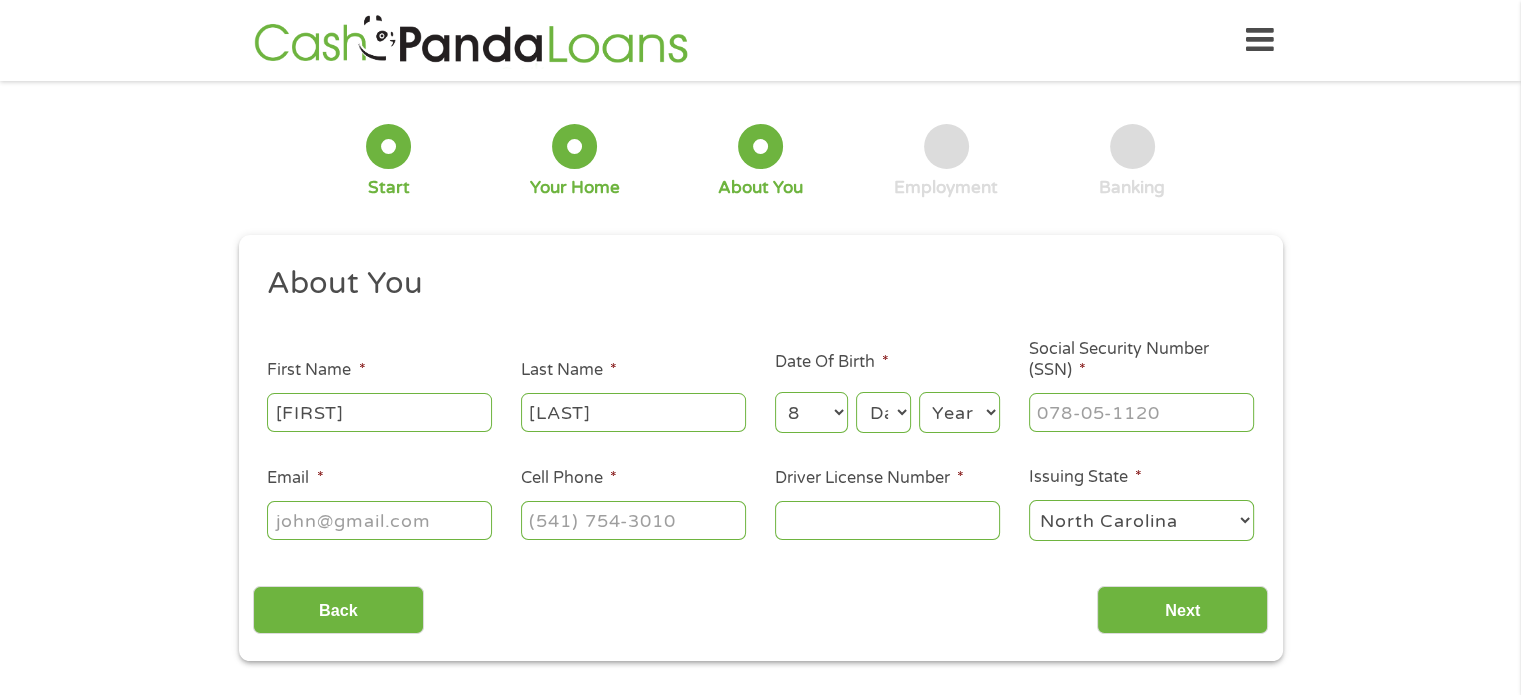 select on "6" 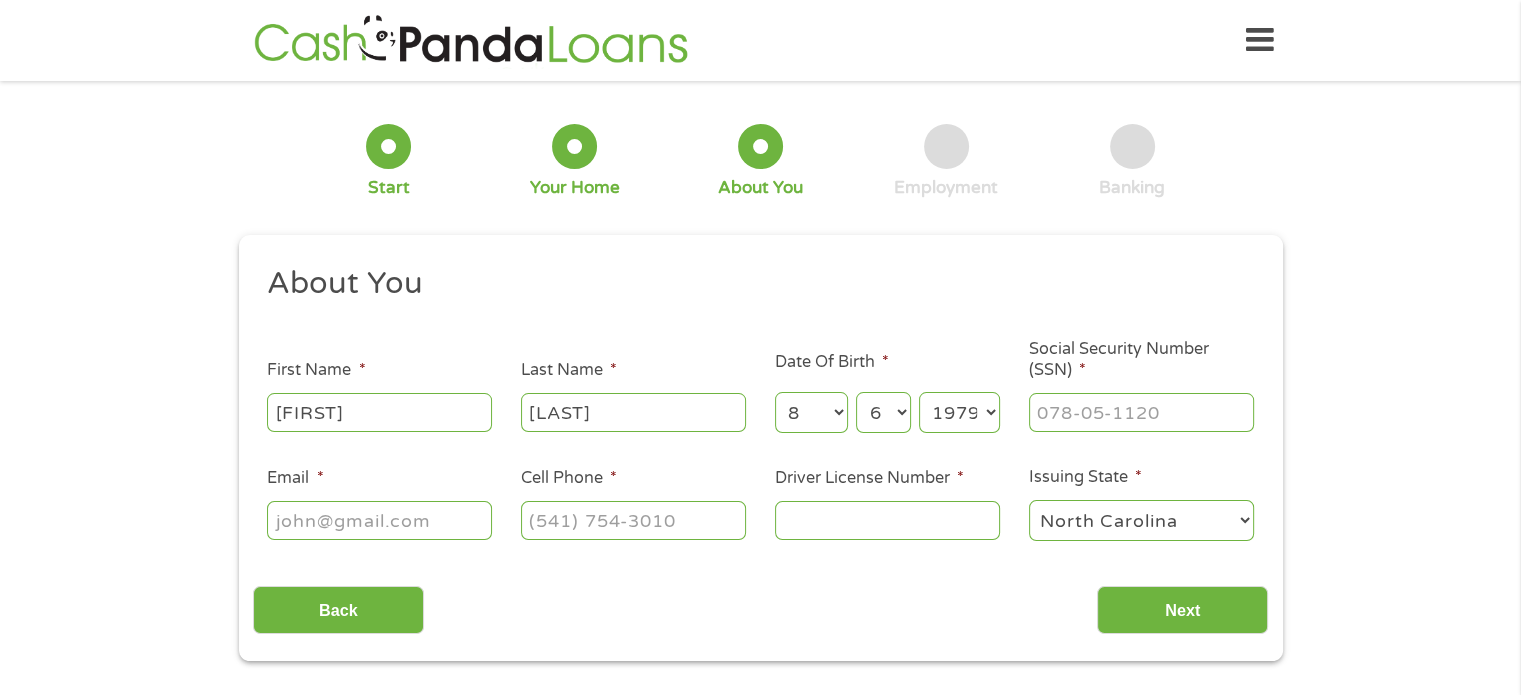 select on "1978" 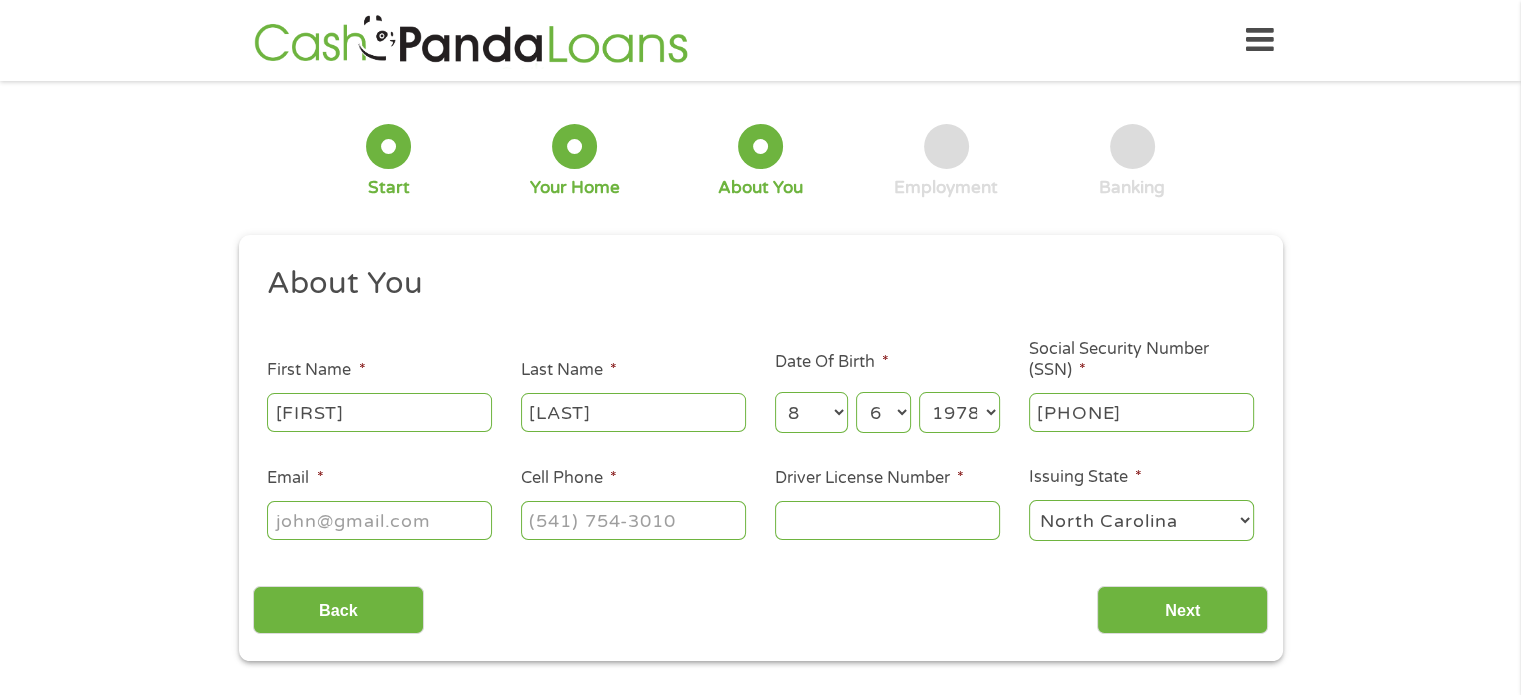 type on "[PHONE]" 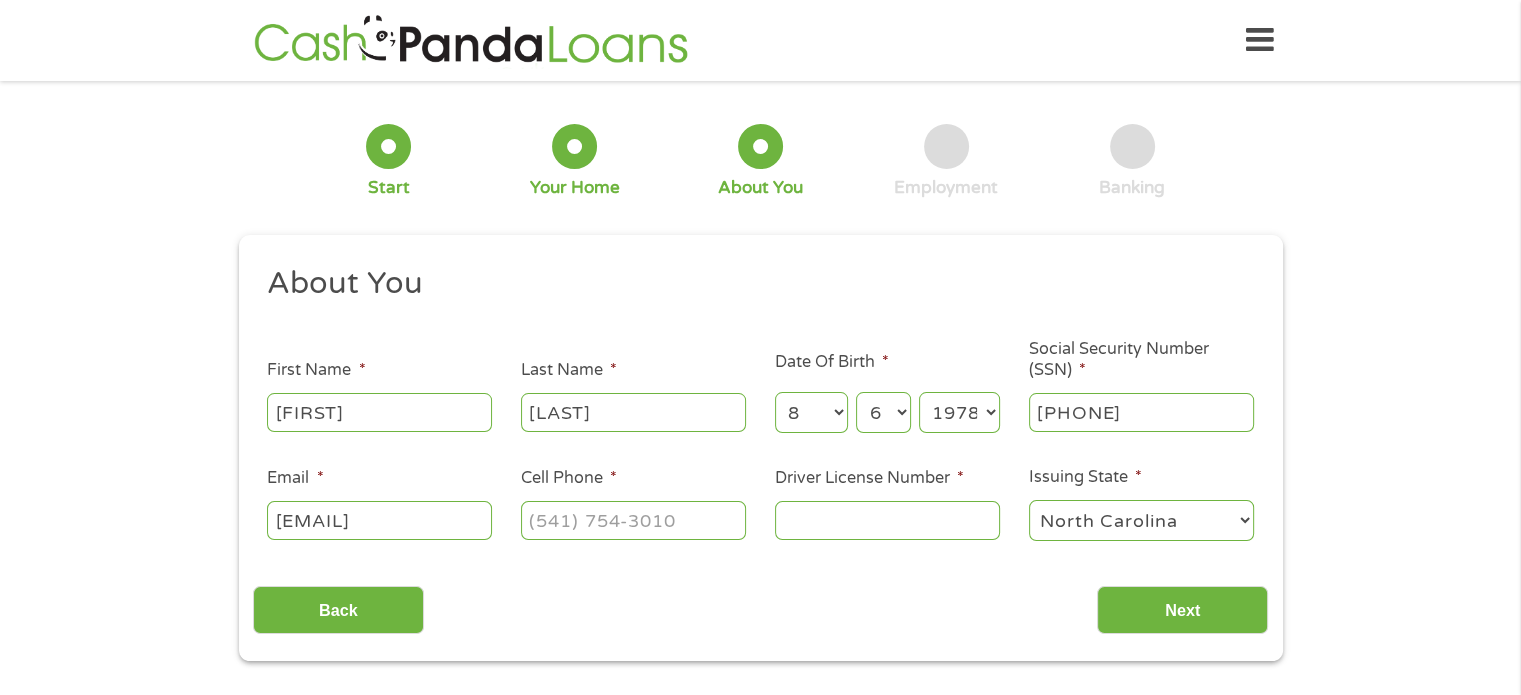 scroll, scrollTop: 0, scrollLeft: 24, axis: horizontal 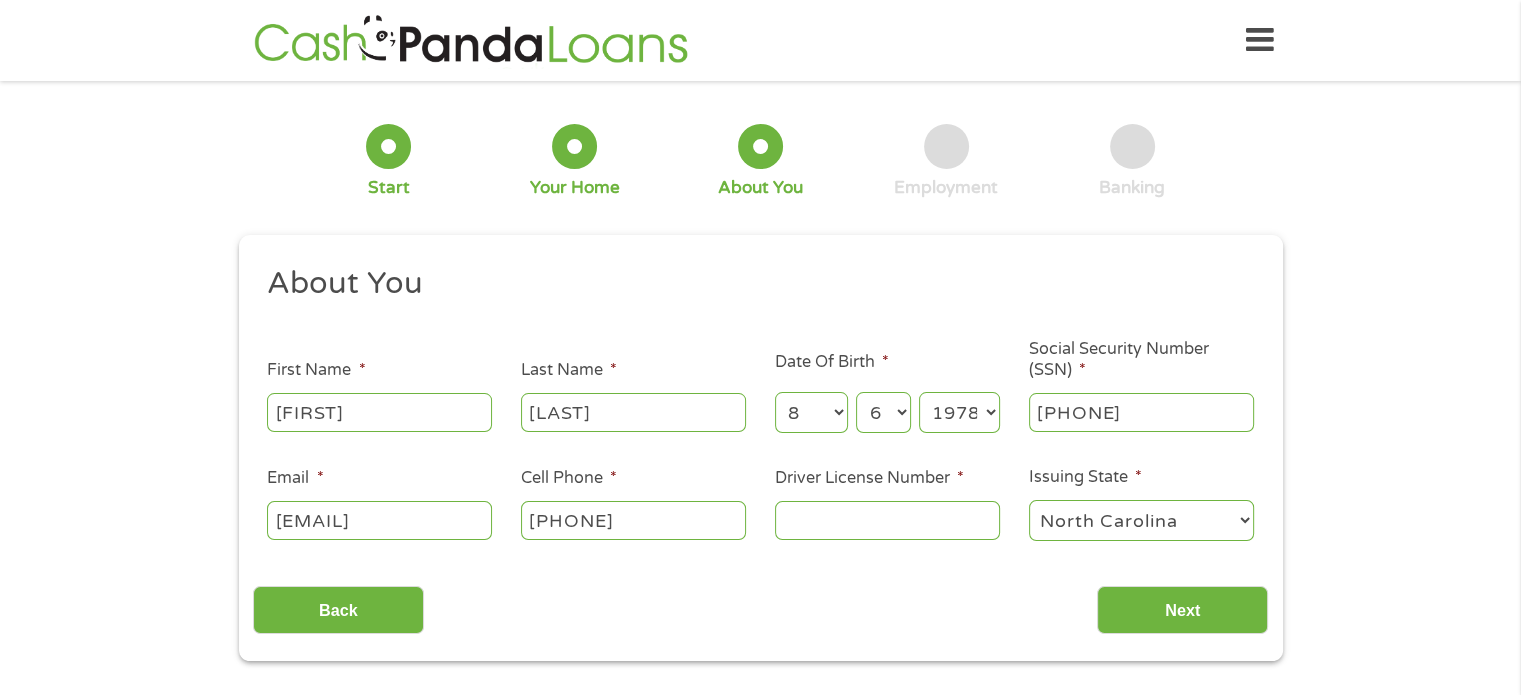 type on "[PHONE]" 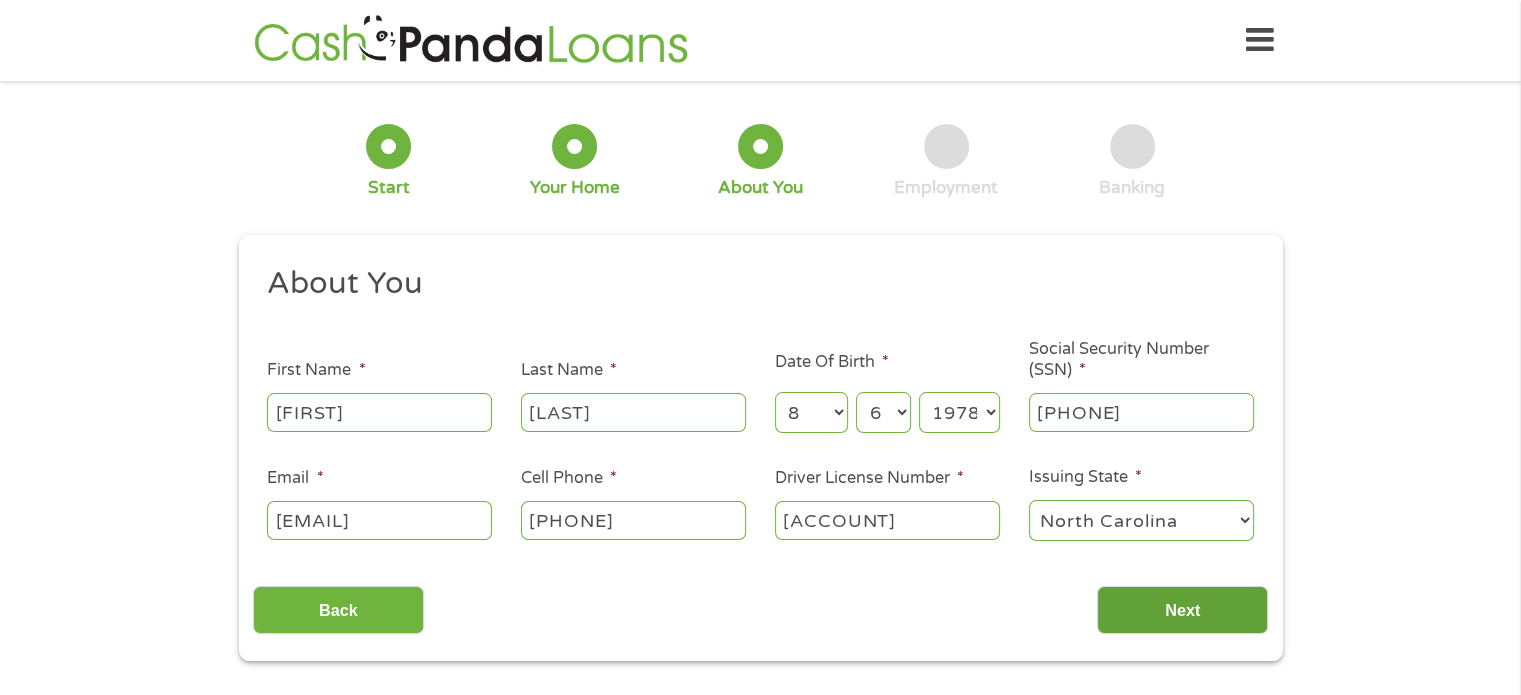 type on "[ACCOUNT]" 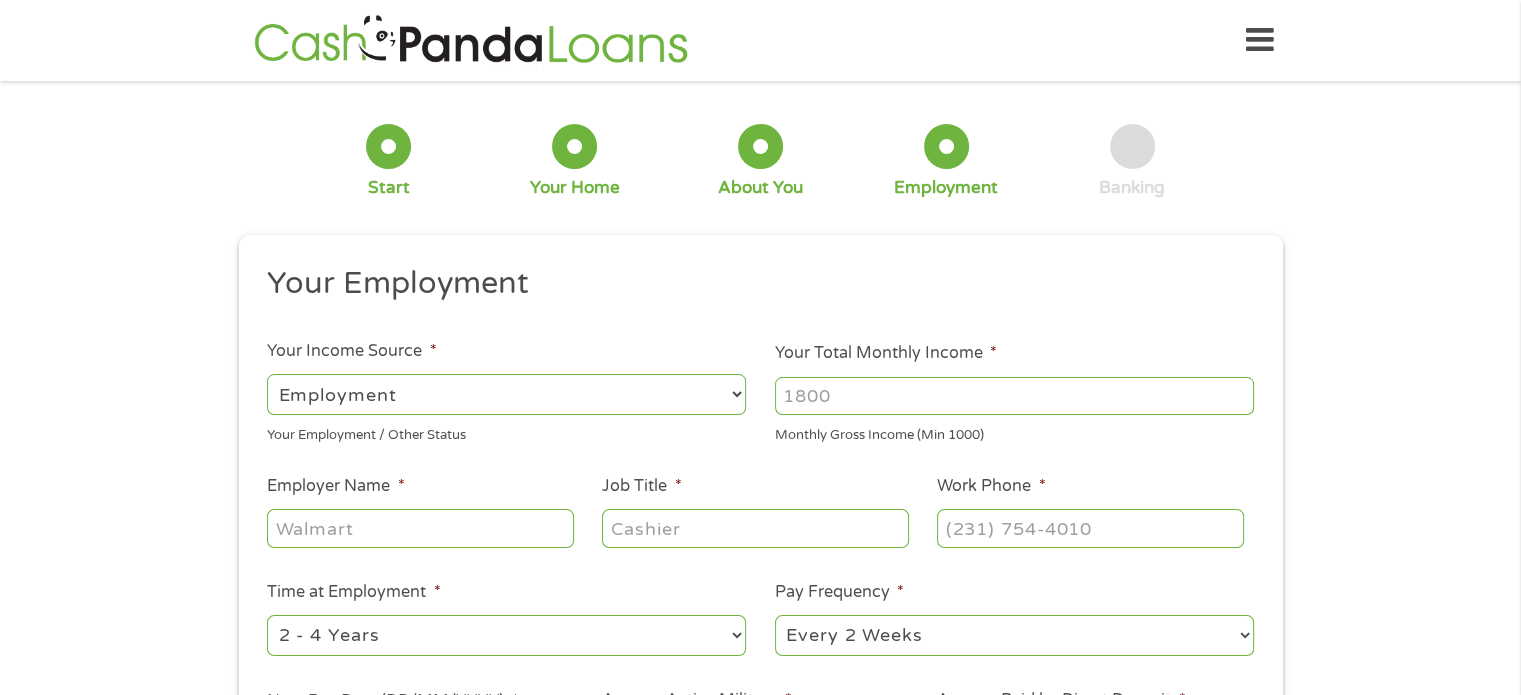 scroll, scrollTop: 8, scrollLeft: 8, axis: both 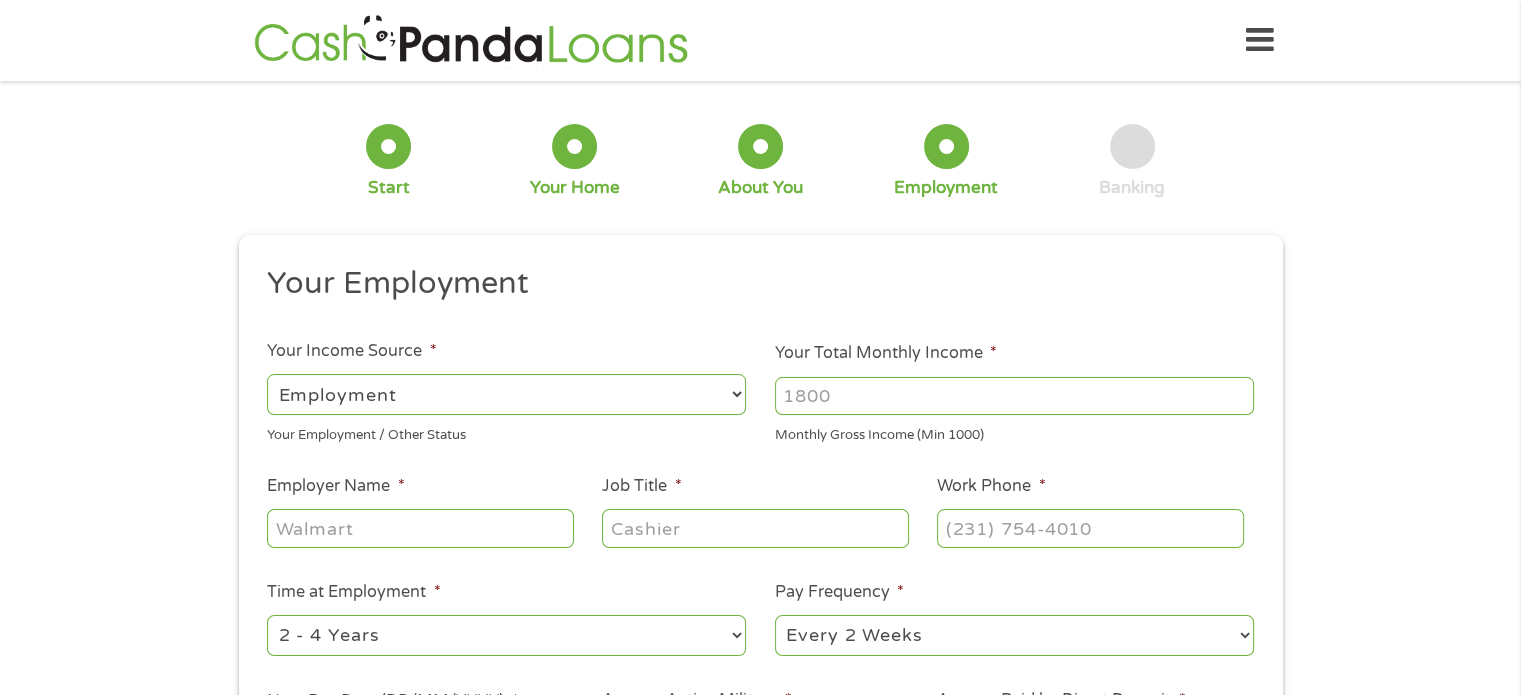 click on "Your Total Monthly Income *" at bounding box center [1014, 396] 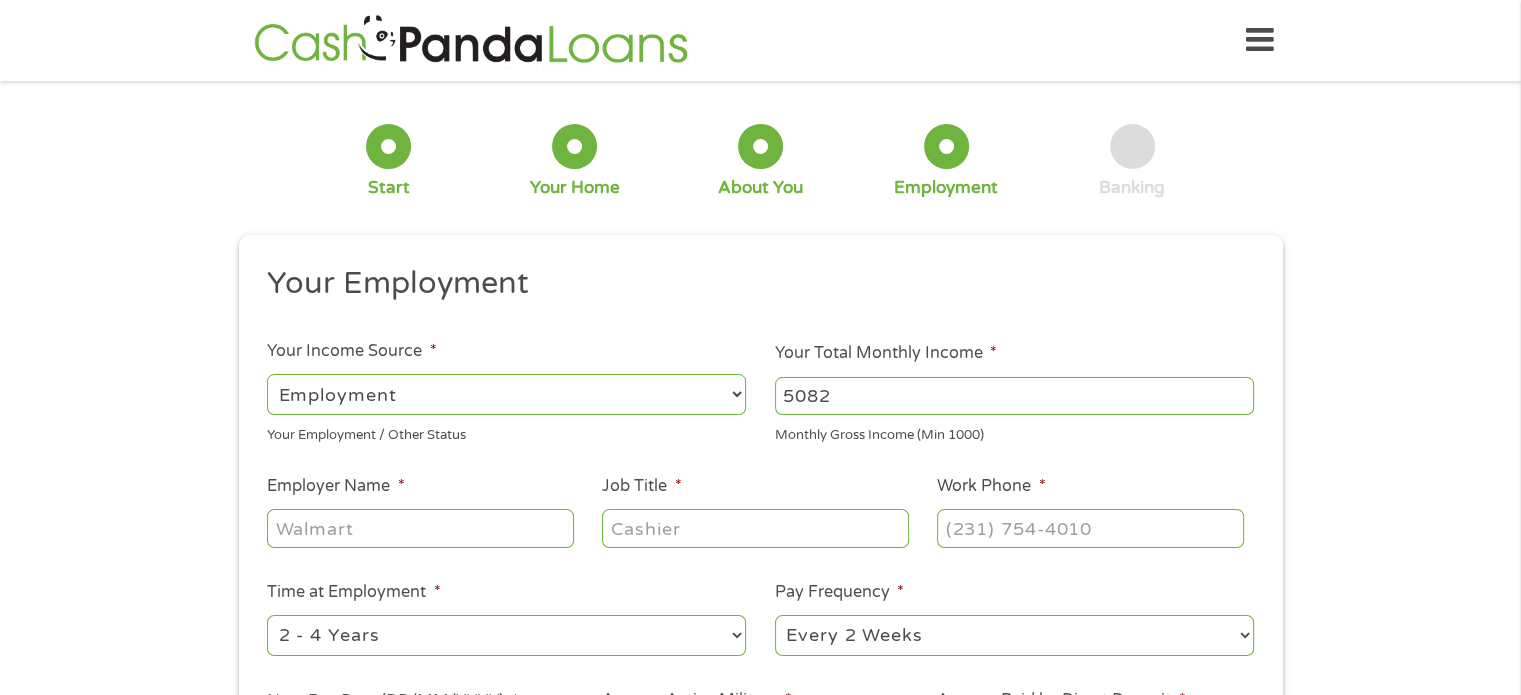 type on "5082" 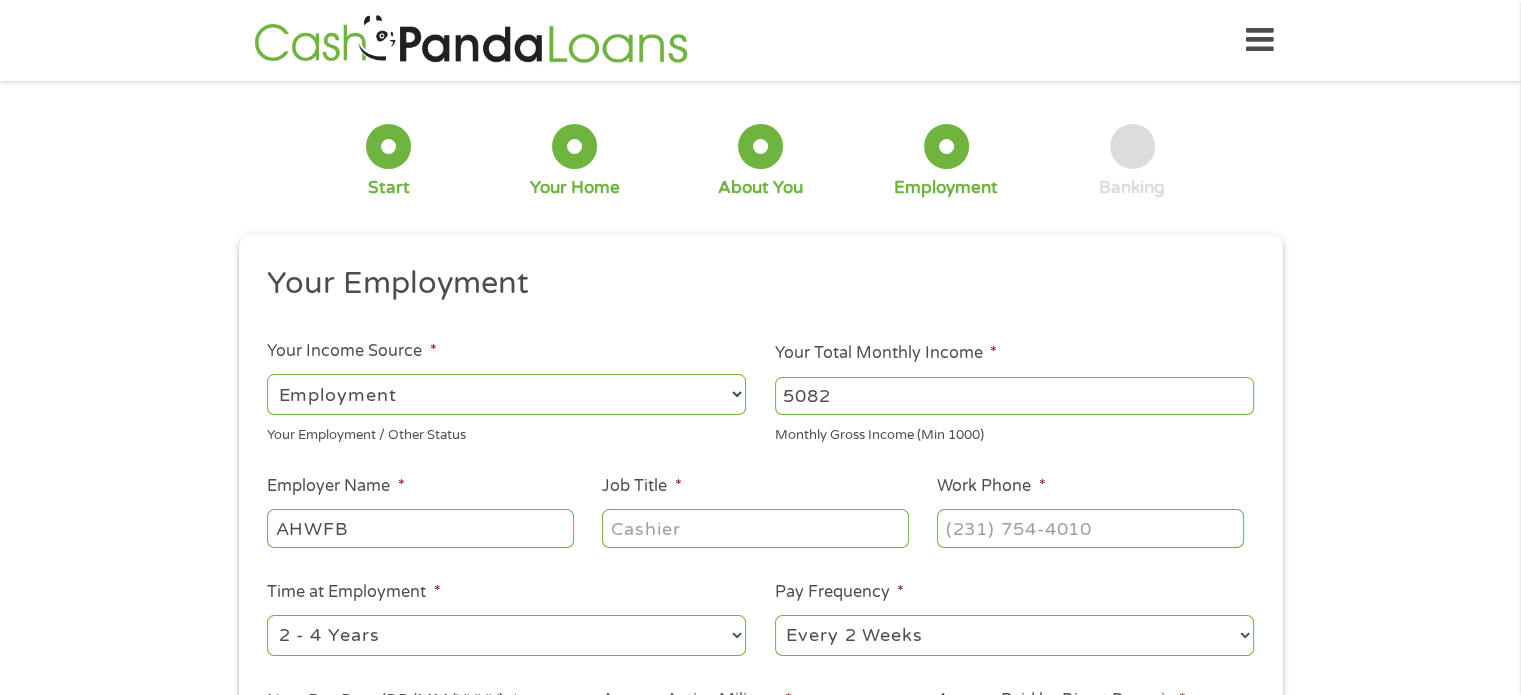 type on "AHWFB" 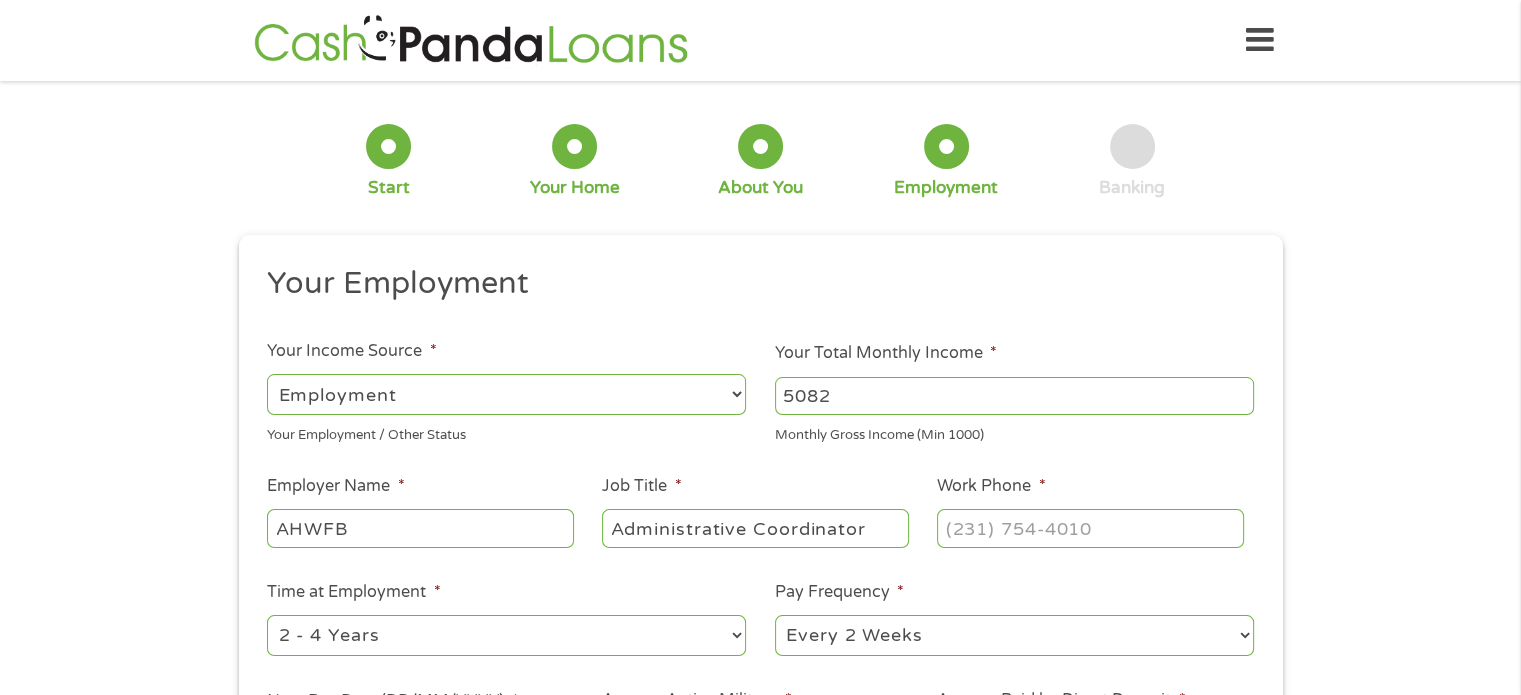 type on "Administrative Coordinator" 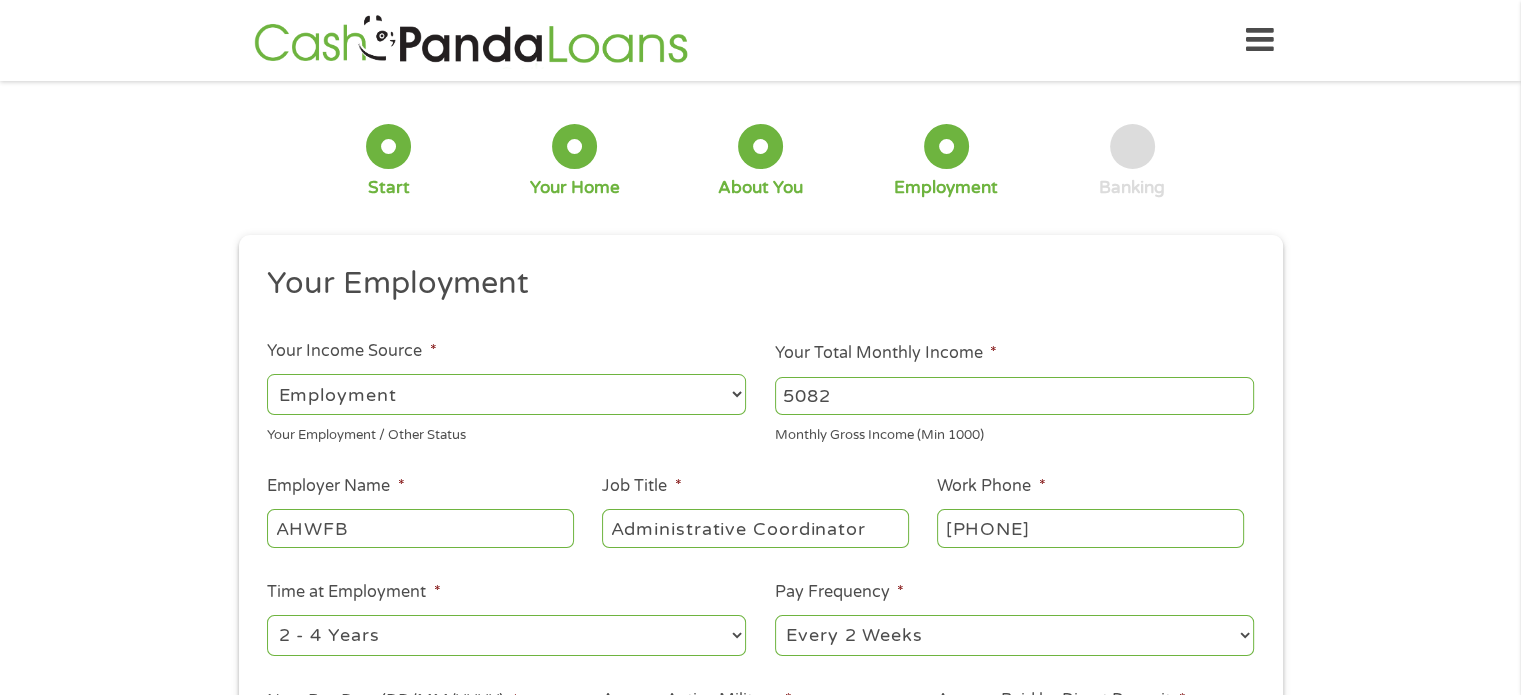 type on "[PHONE]" 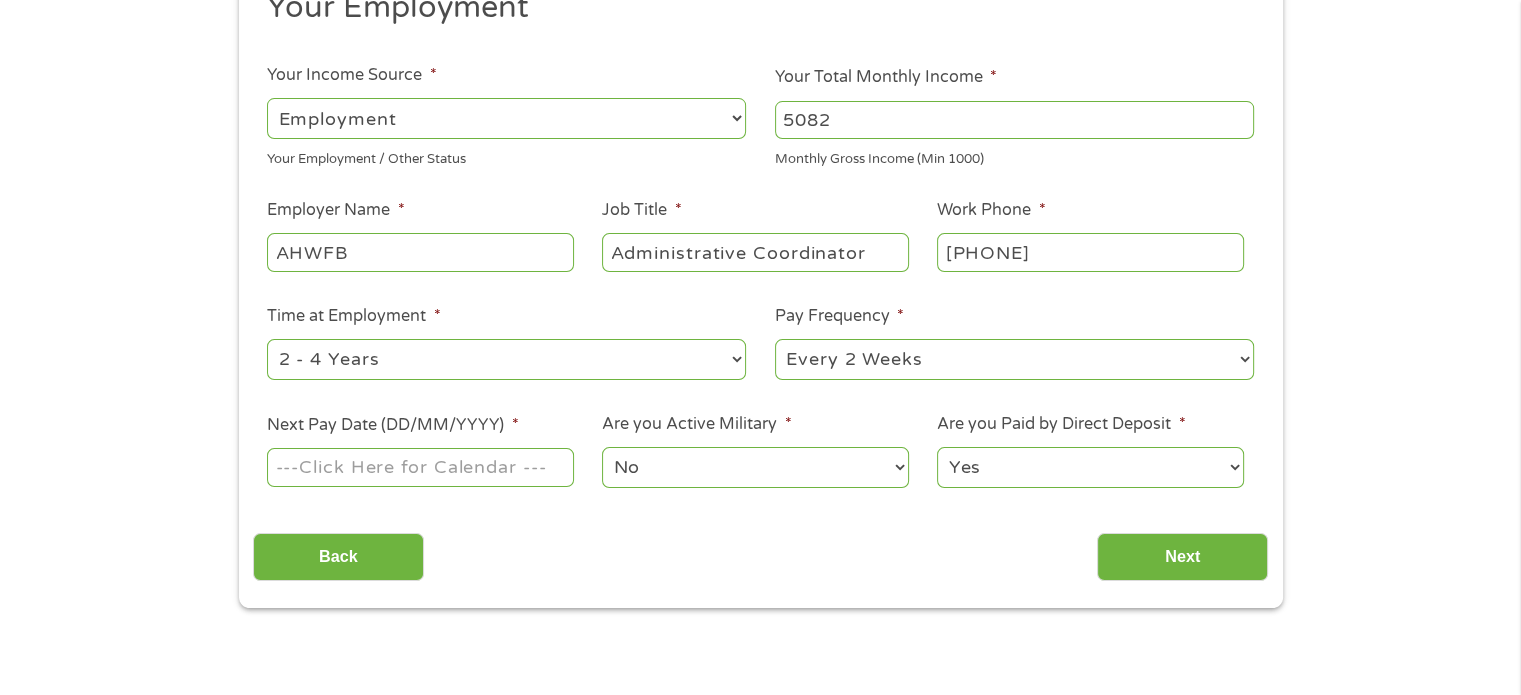 scroll, scrollTop: 400, scrollLeft: 0, axis: vertical 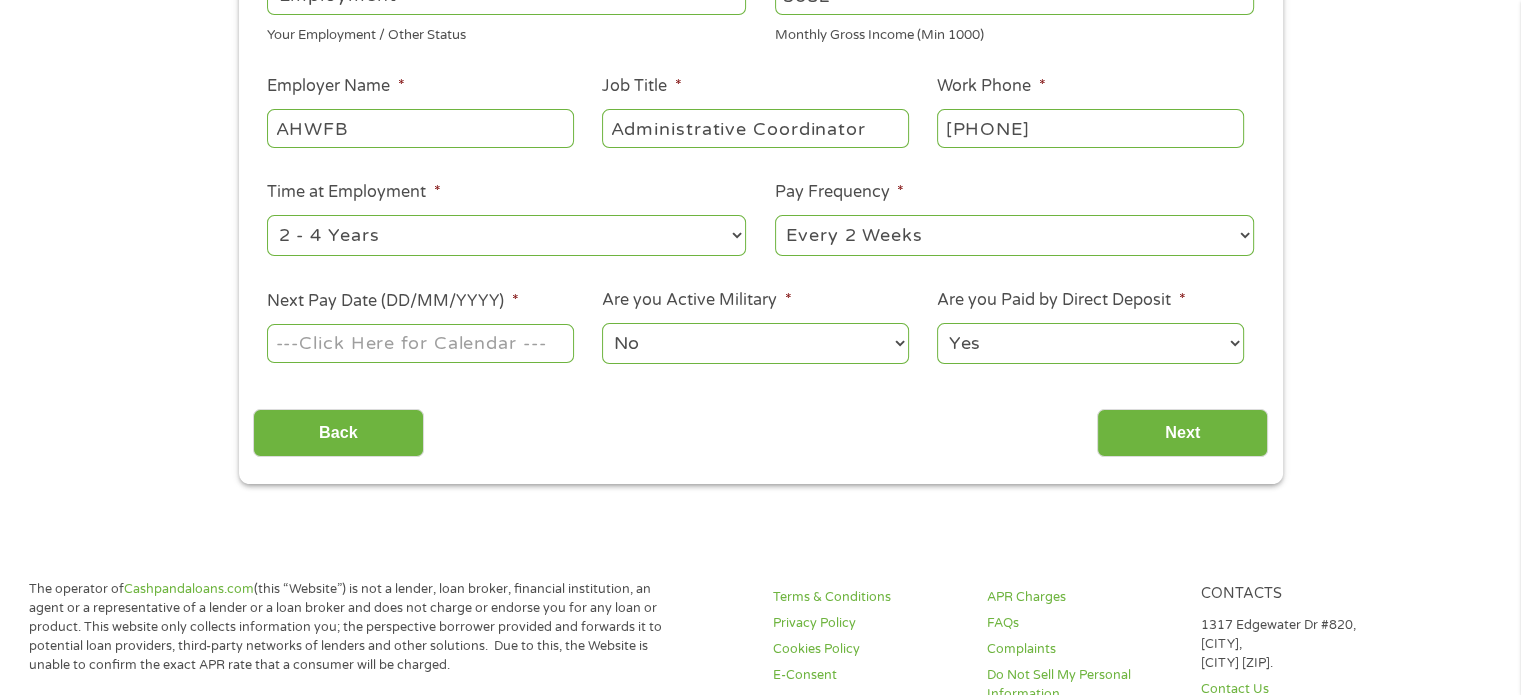 click on "--- Choose one --- 1 Year or less 1 - 2 Years 2 - 4 Years Over 4 Years" at bounding box center [506, 235] 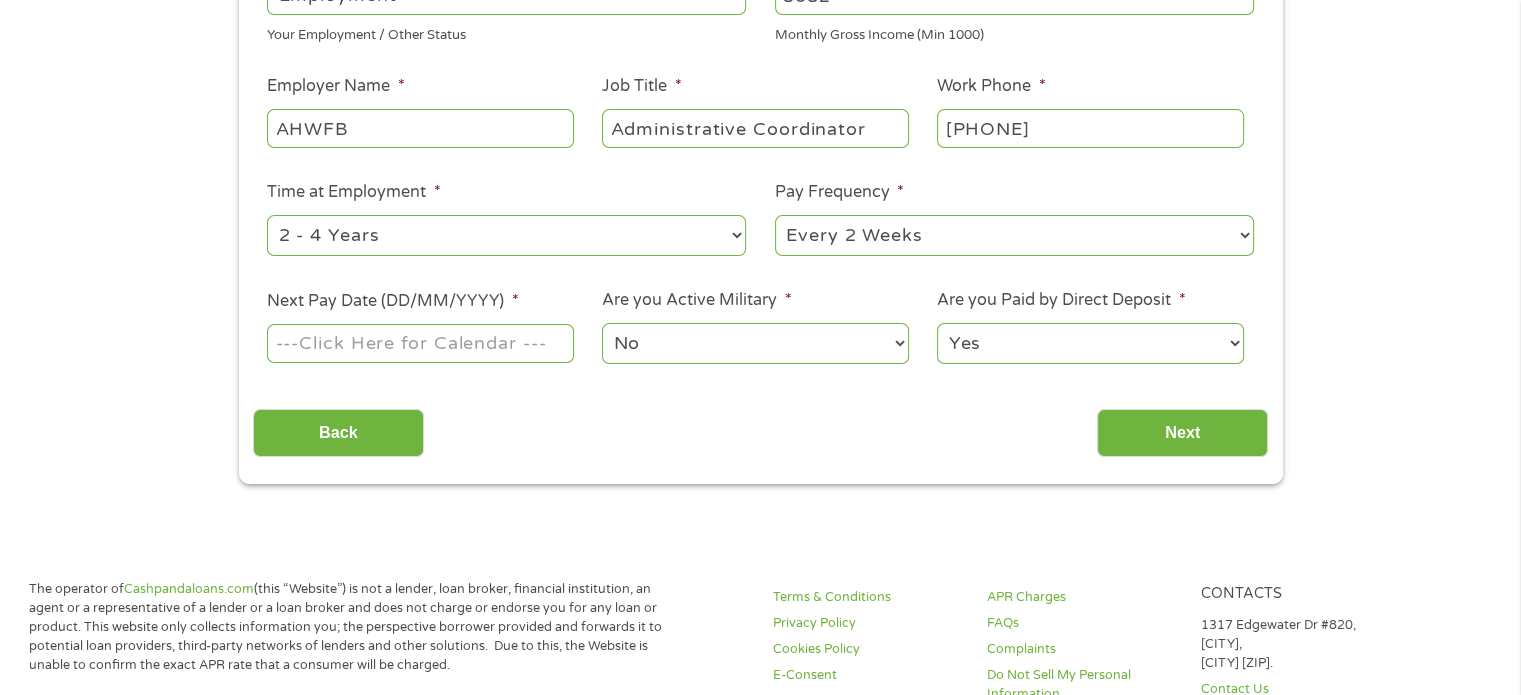 select on "60months" 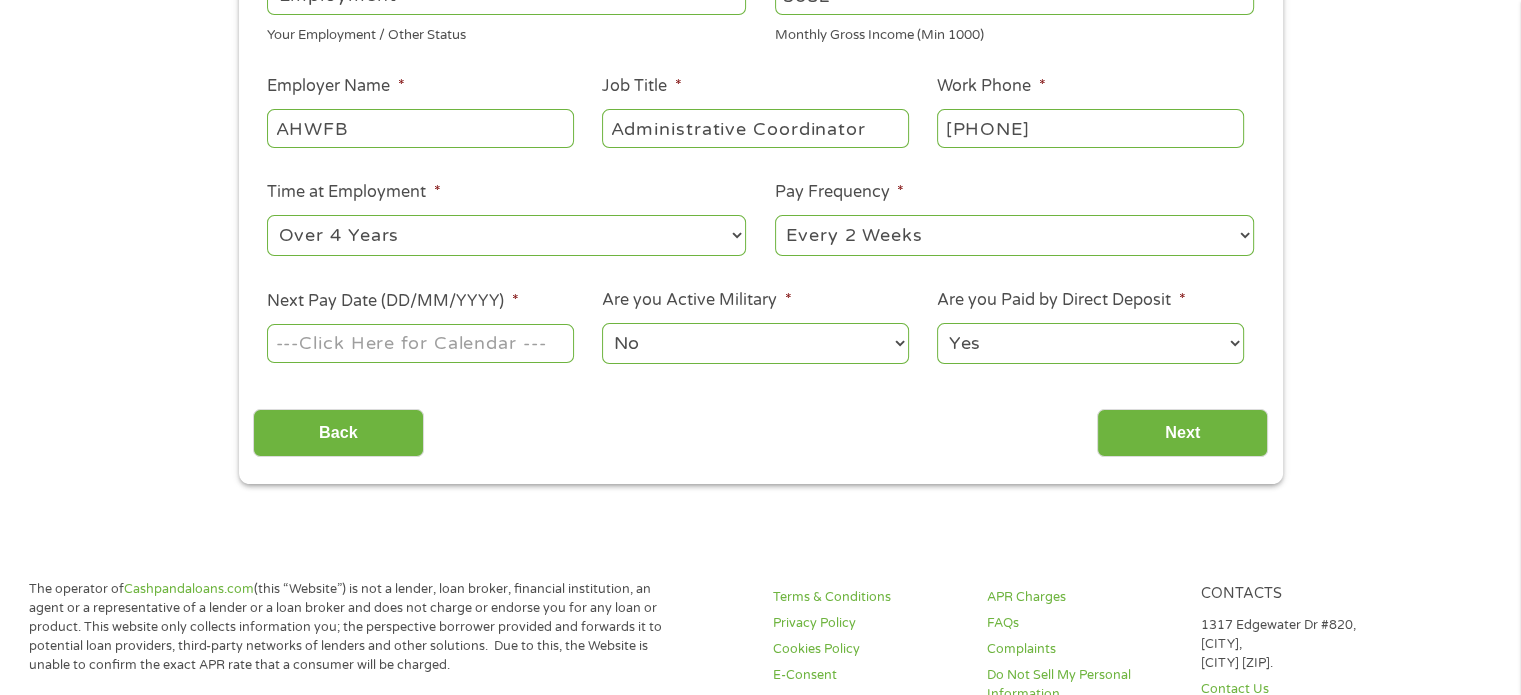 click on "--- Choose one --- 1 Year or less 1 - 2 Years 2 - 4 Years Over 4 Years" at bounding box center (506, 235) 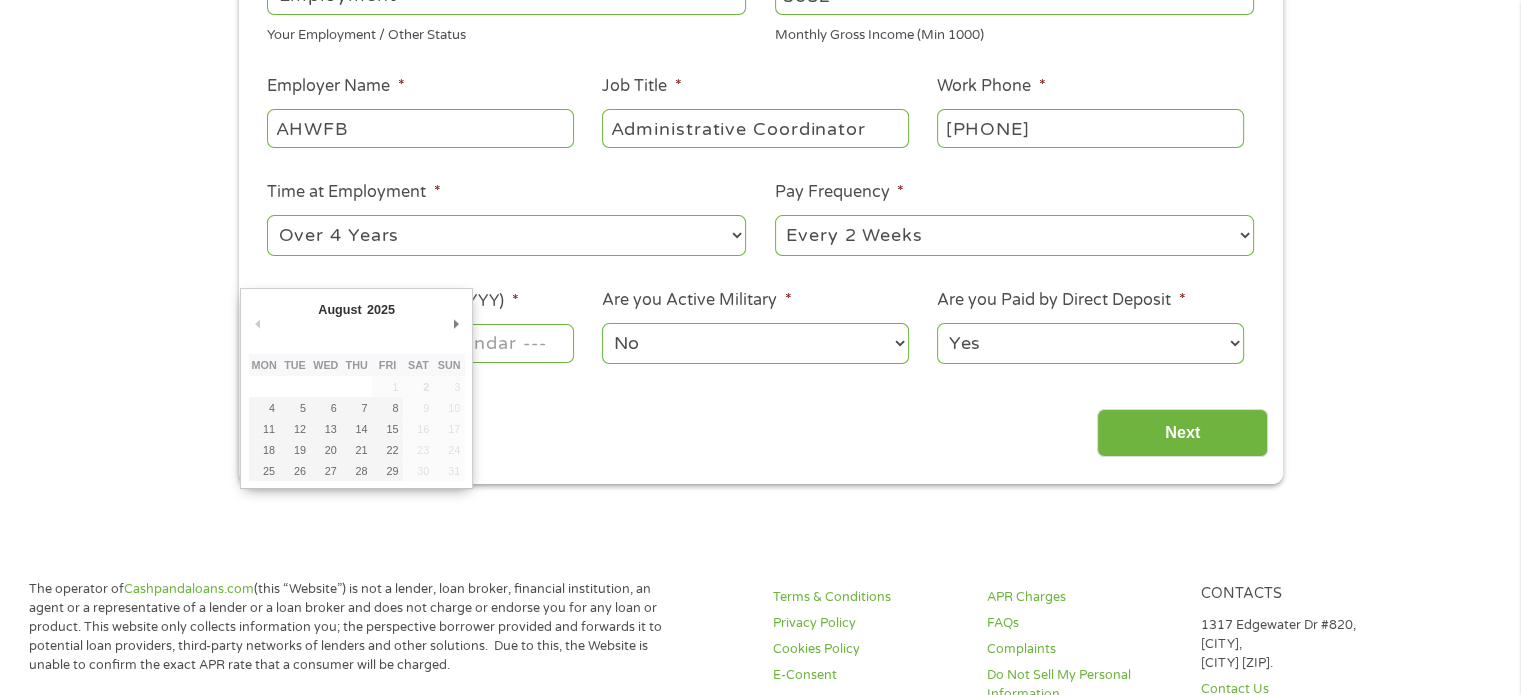 click on "Next Pay Date (DD/MM/YYYY) *" at bounding box center [420, 343] 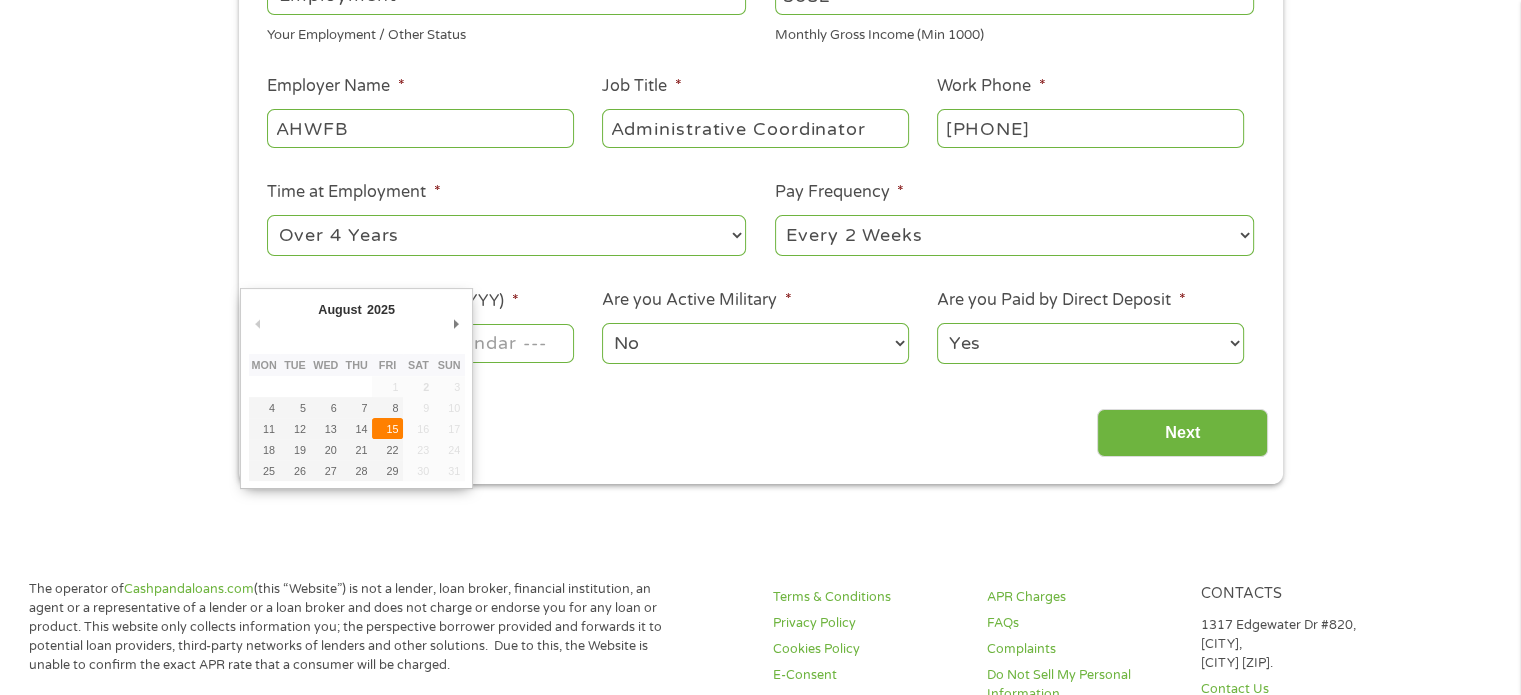 type on "15/08/2025" 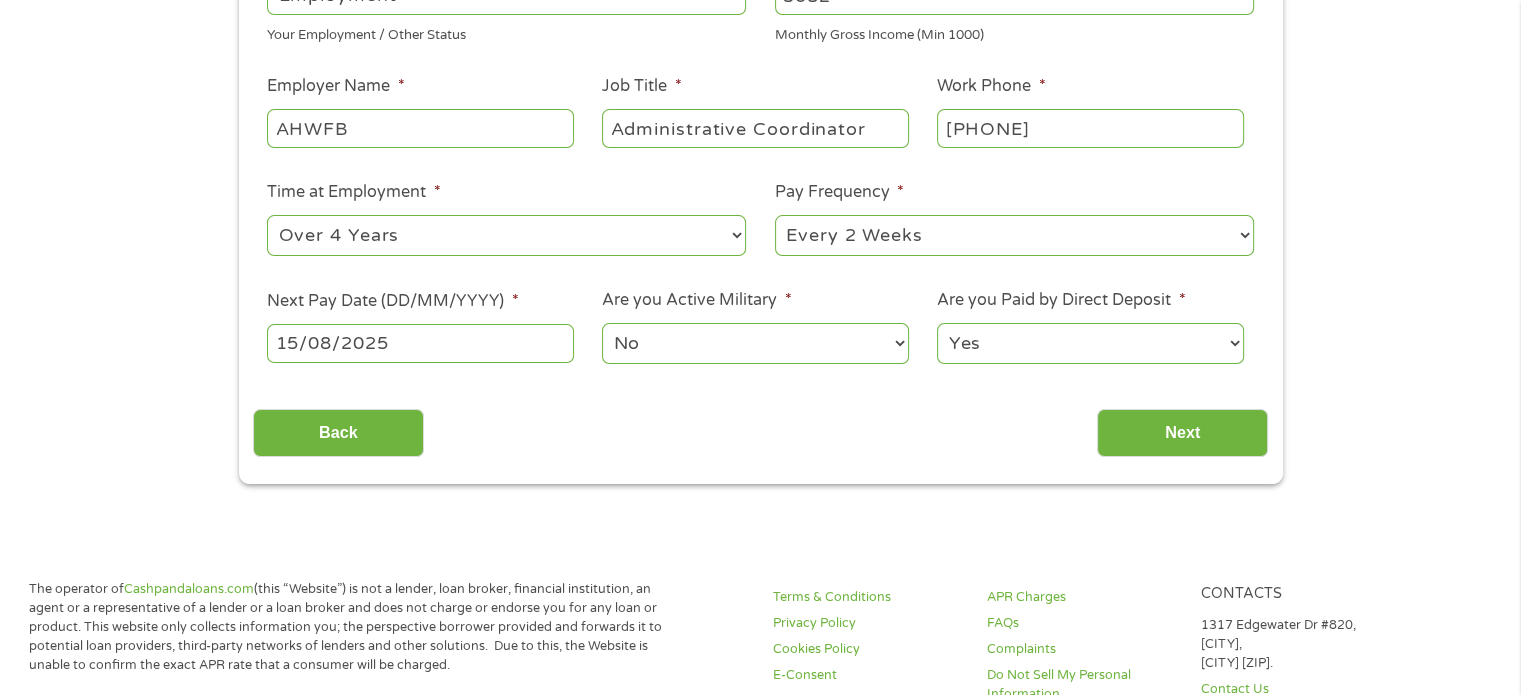 click on "Yes No" at bounding box center [1090, 343] 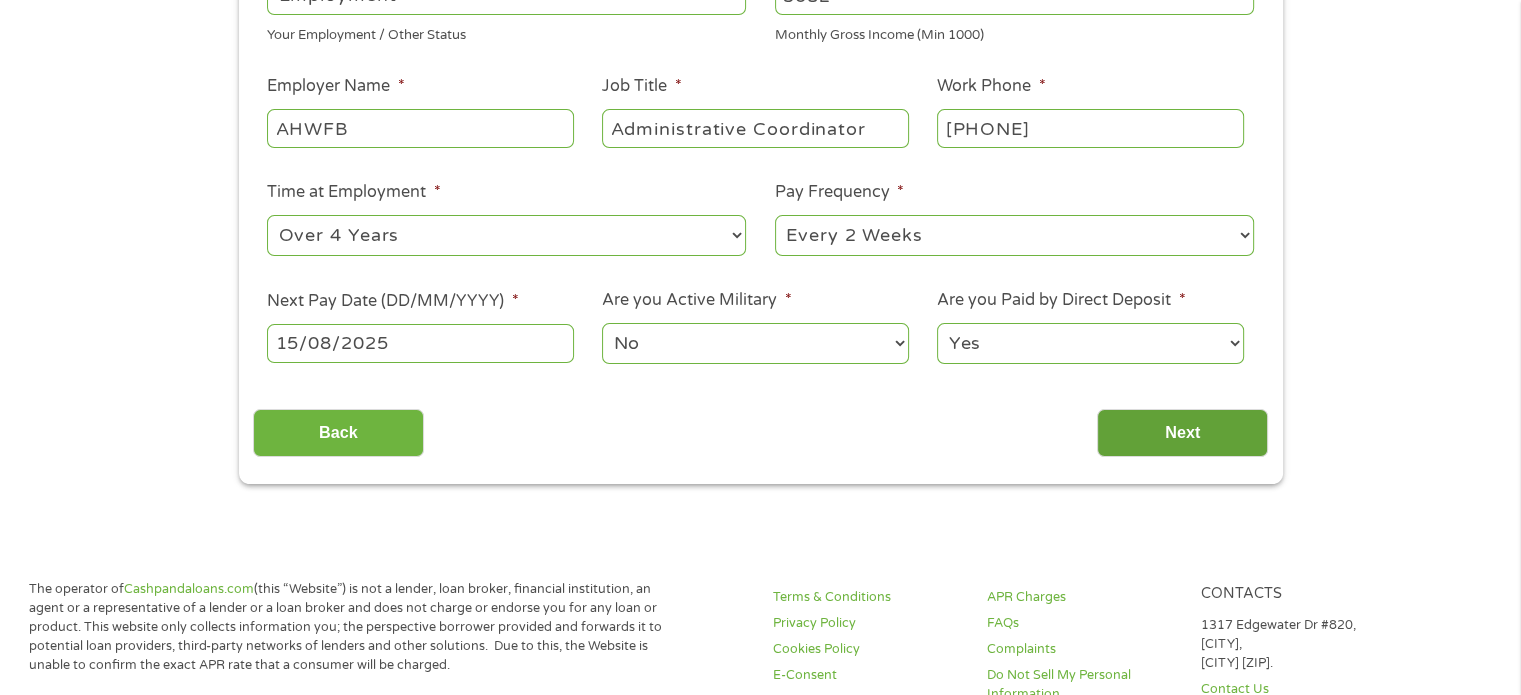 click on "Next" at bounding box center (1182, 433) 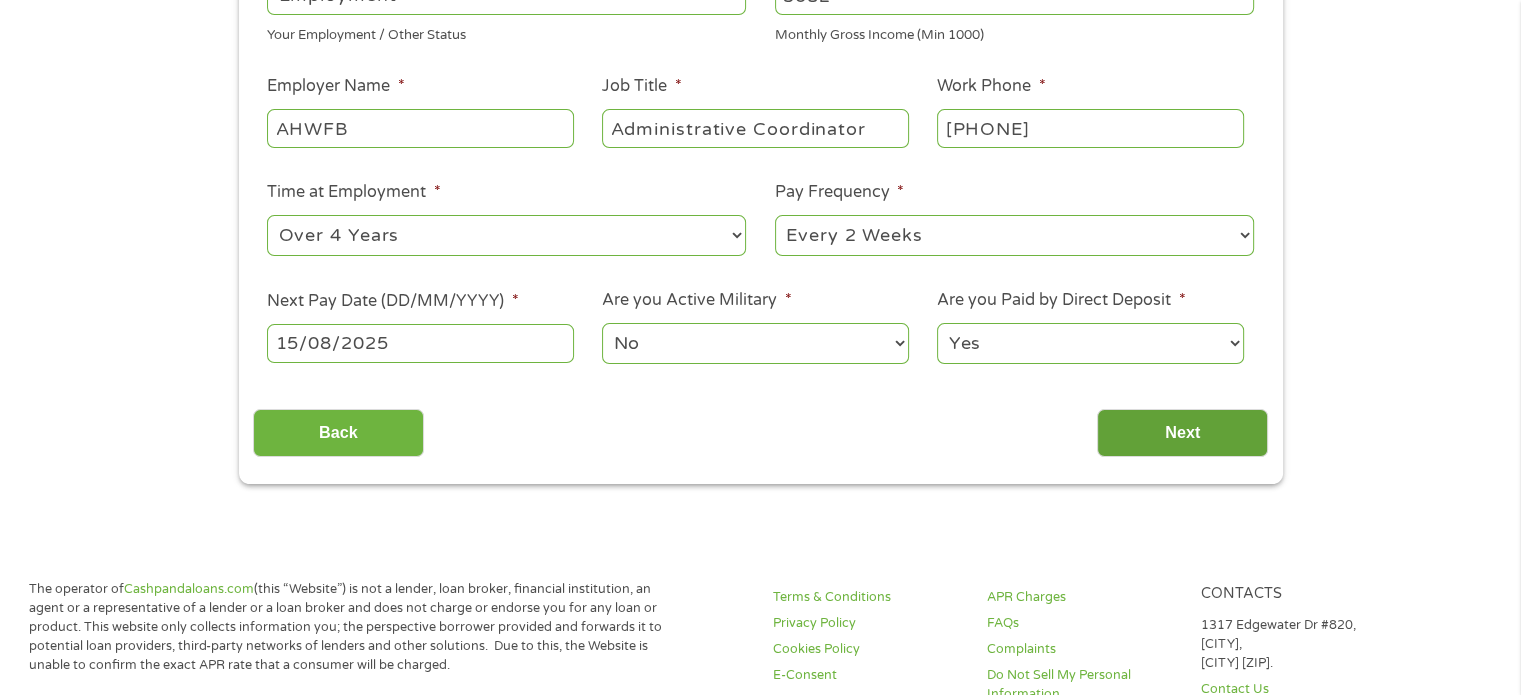 scroll, scrollTop: 8, scrollLeft: 8, axis: both 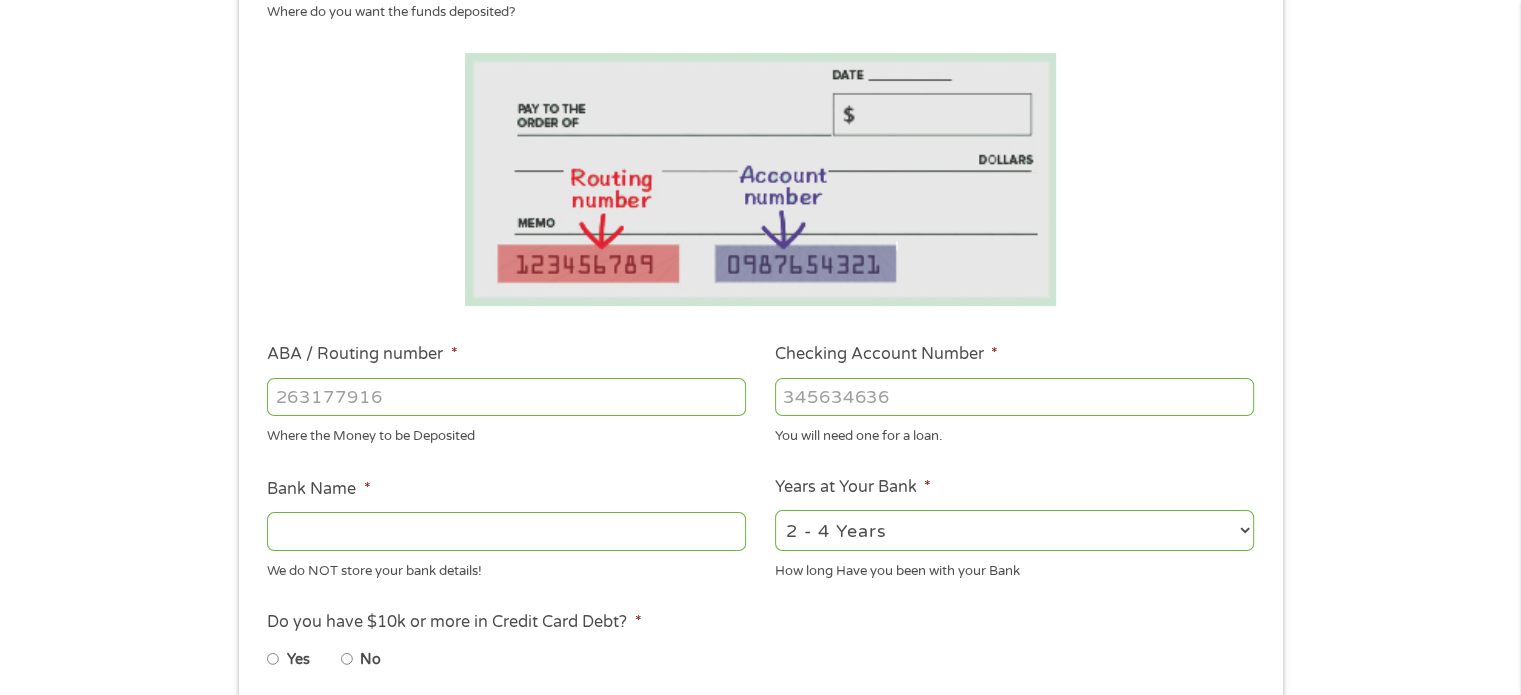 click on "ABA / Routing number *" at bounding box center (506, 397) 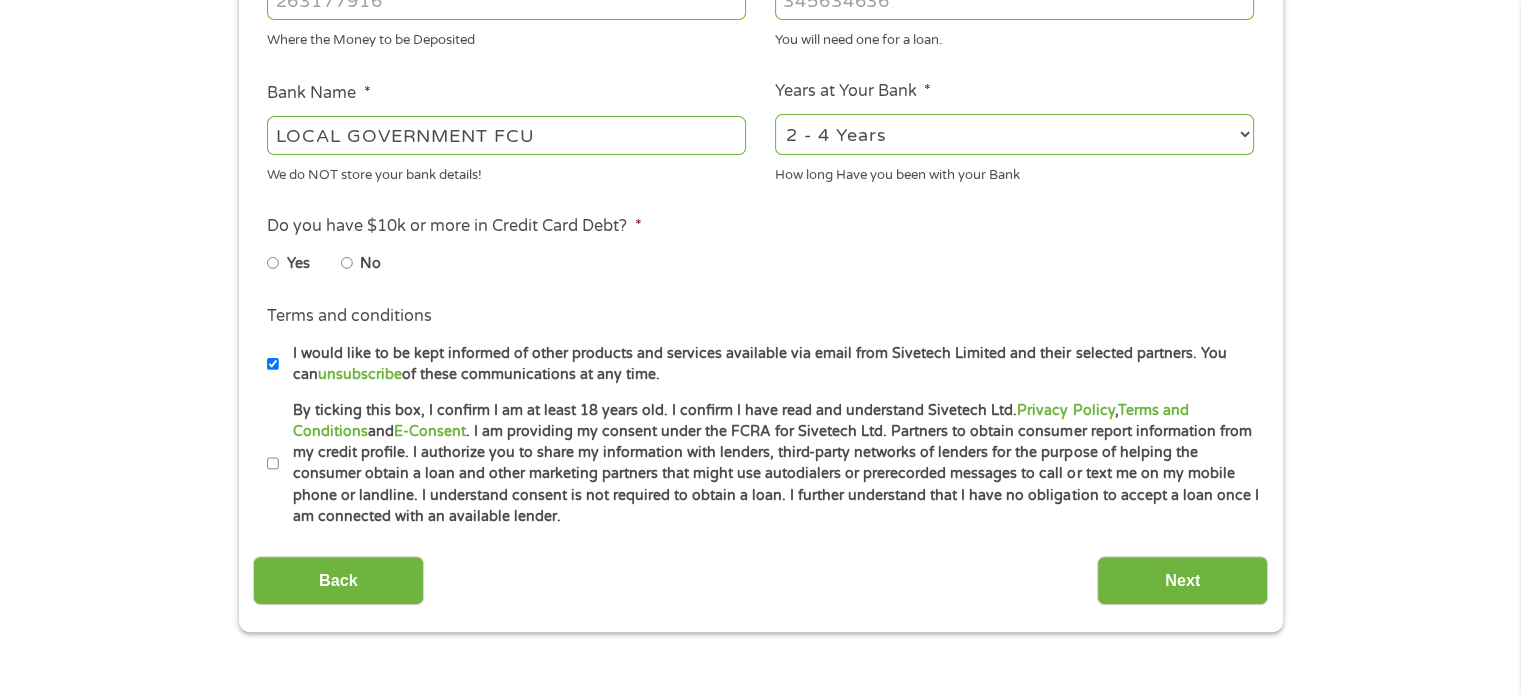 scroll, scrollTop: 700, scrollLeft: 0, axis: vertical 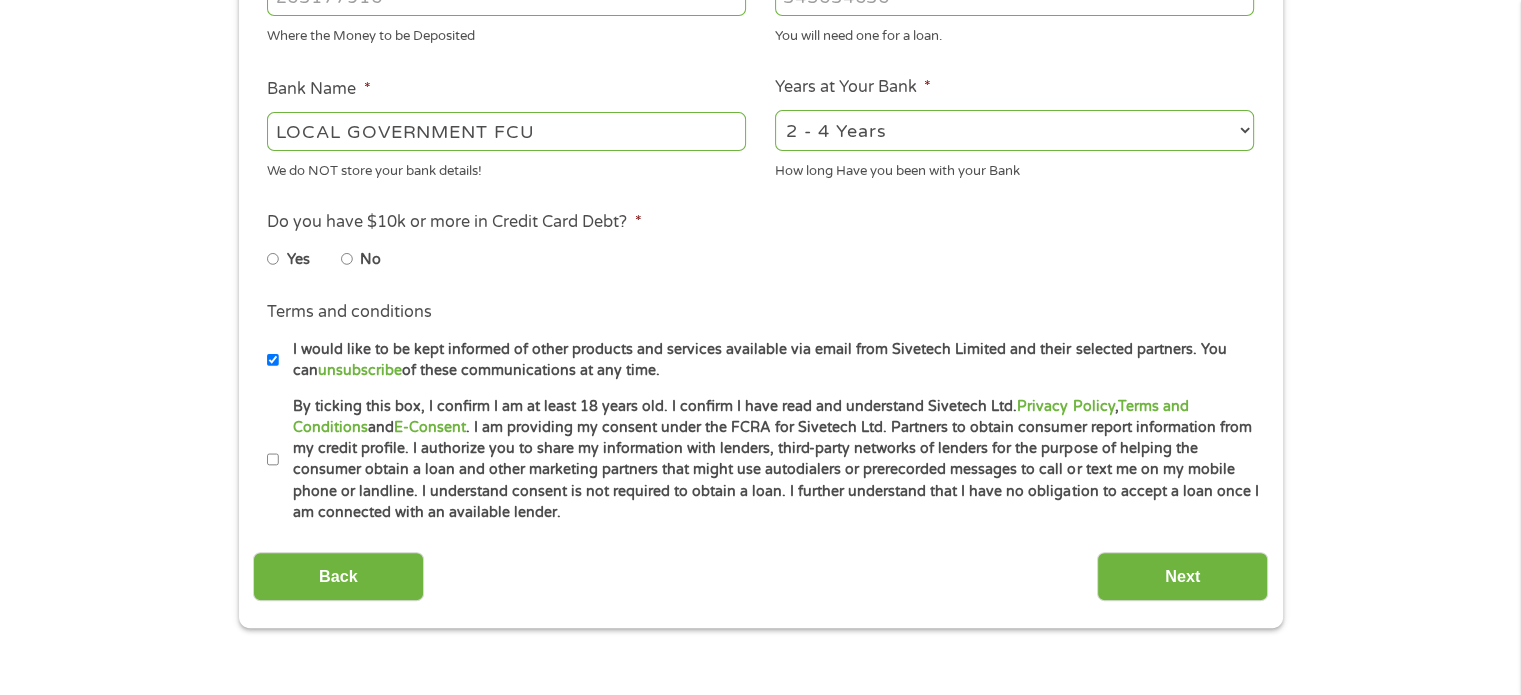 type on "[ACCOUNT]" 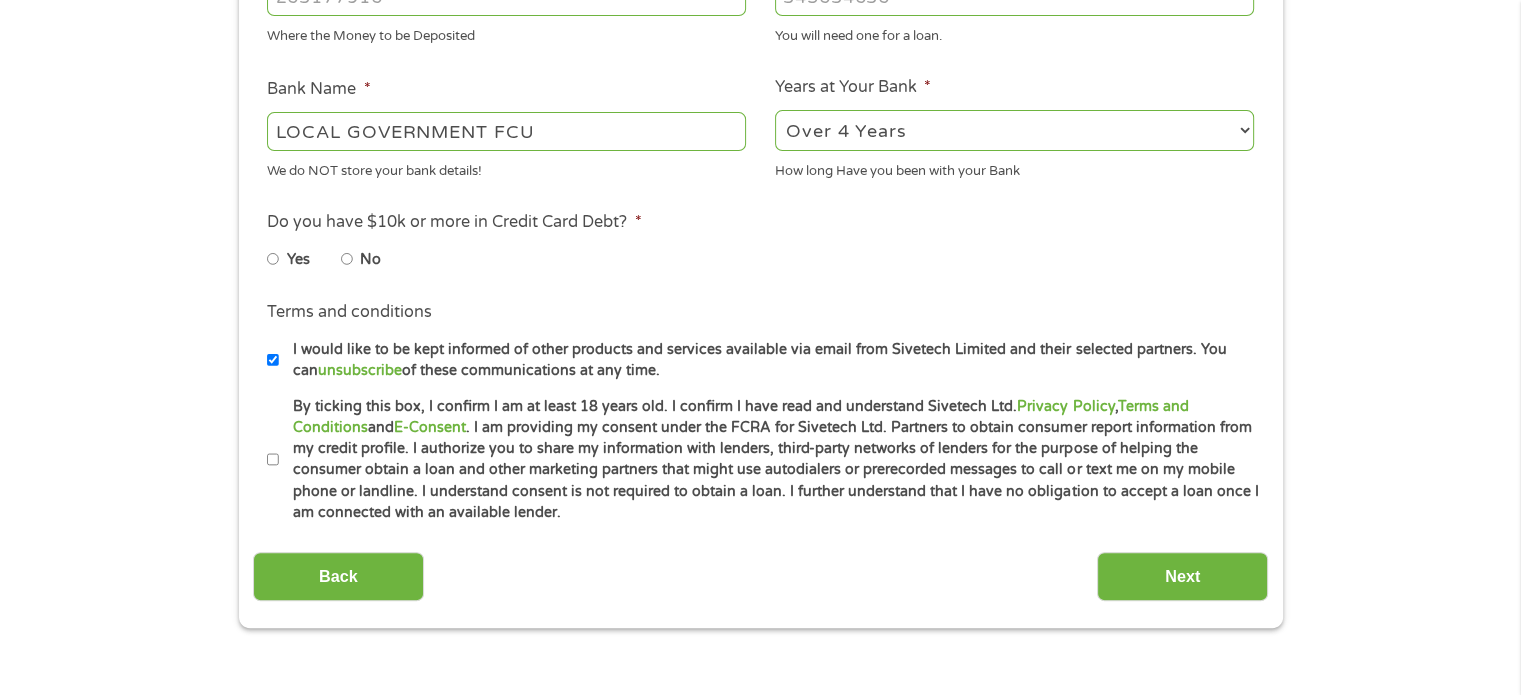 click on "No" at bounding box center (370, 260) 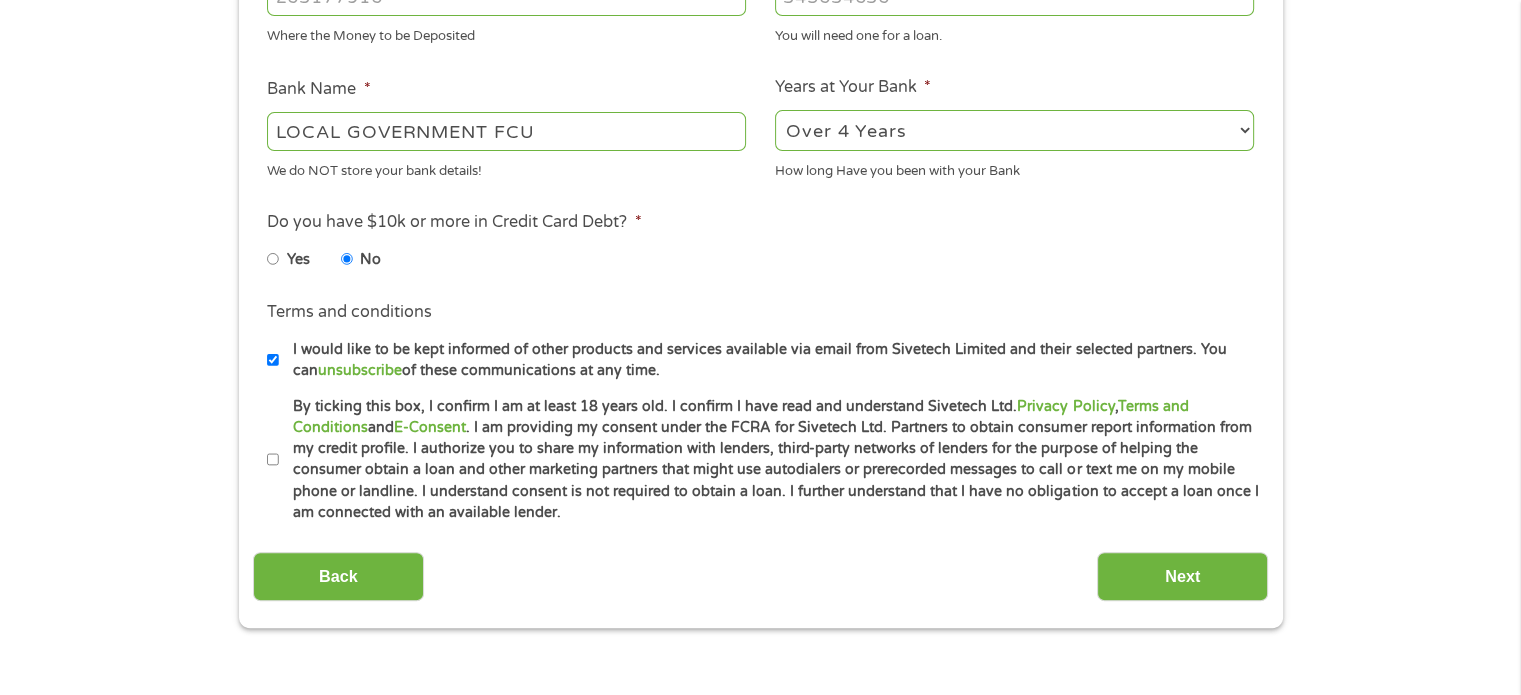 click on "By ticking this box, I confirm I am at least 18 years old. I confirm I have read and understand Sivetech Ltd.  Privacy Policy ,  Terms and Conditions  and  E-Consent . I am providing my consent under the FCRA for Sivetech Ltd. Partners to obtain consumer report information from my credit profile. I authorize you to share my information with lenders, third-party networks of lenders for the purpose of helping the consumer obtain a loan and other marketing partners that might use autodialers or prerecorded messages to call or text me on my mobile phone or landline. I understand consent is not required to obtain a loan. I further understand that I have no obligation to accept a loan once I am connected with an available lender." at bounding box center [273, 460] 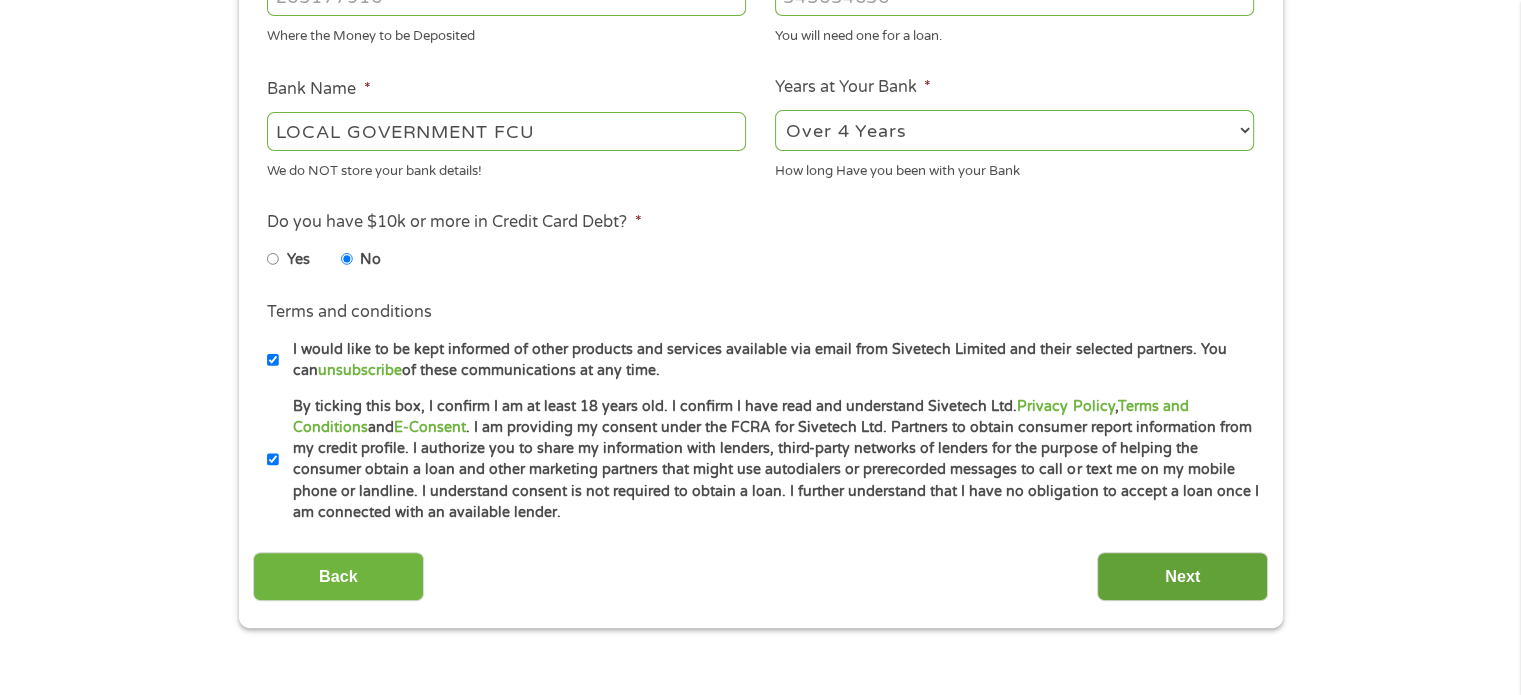 click on "Next" at bounding box center [1182, 576] 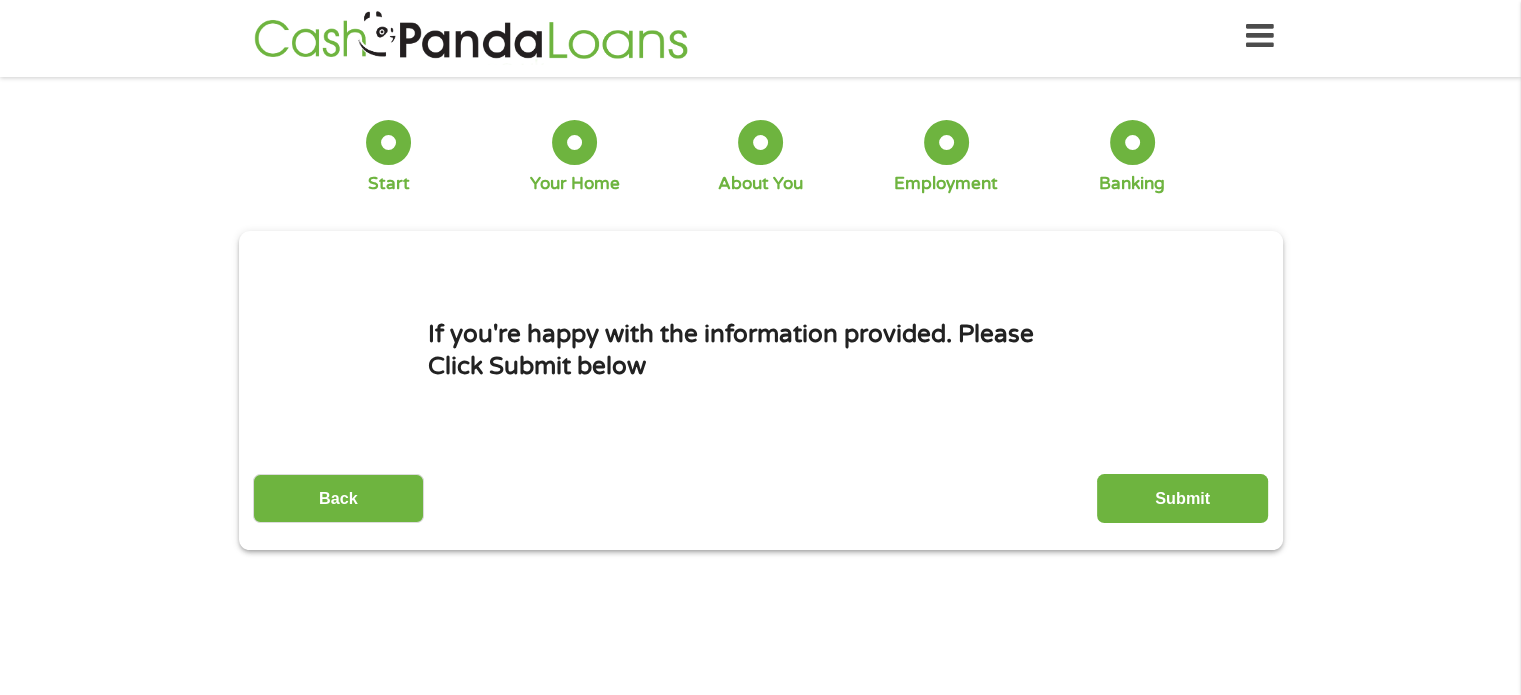 scroll, scrollTop: 0, scrollLeft: 0, axis: both 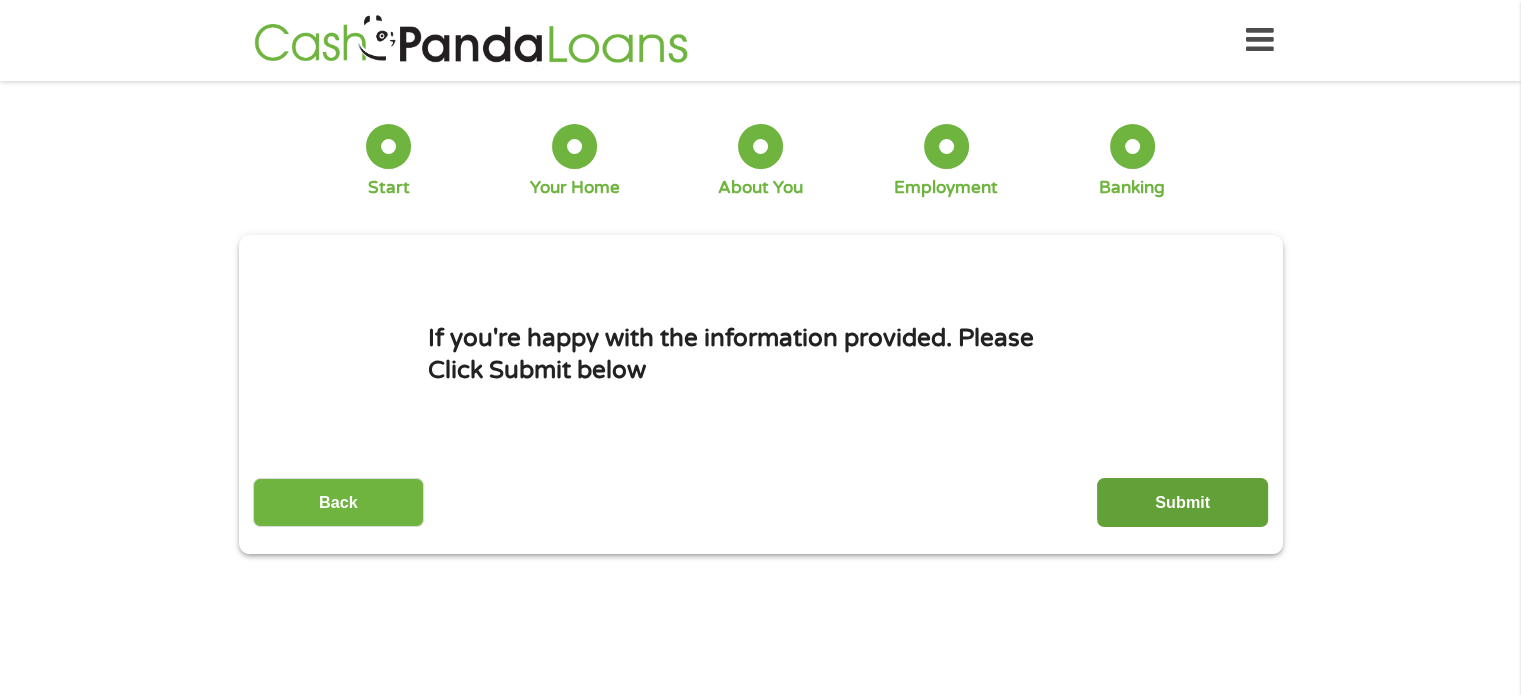 click on "Submit" at bounding box center [1182, 502] 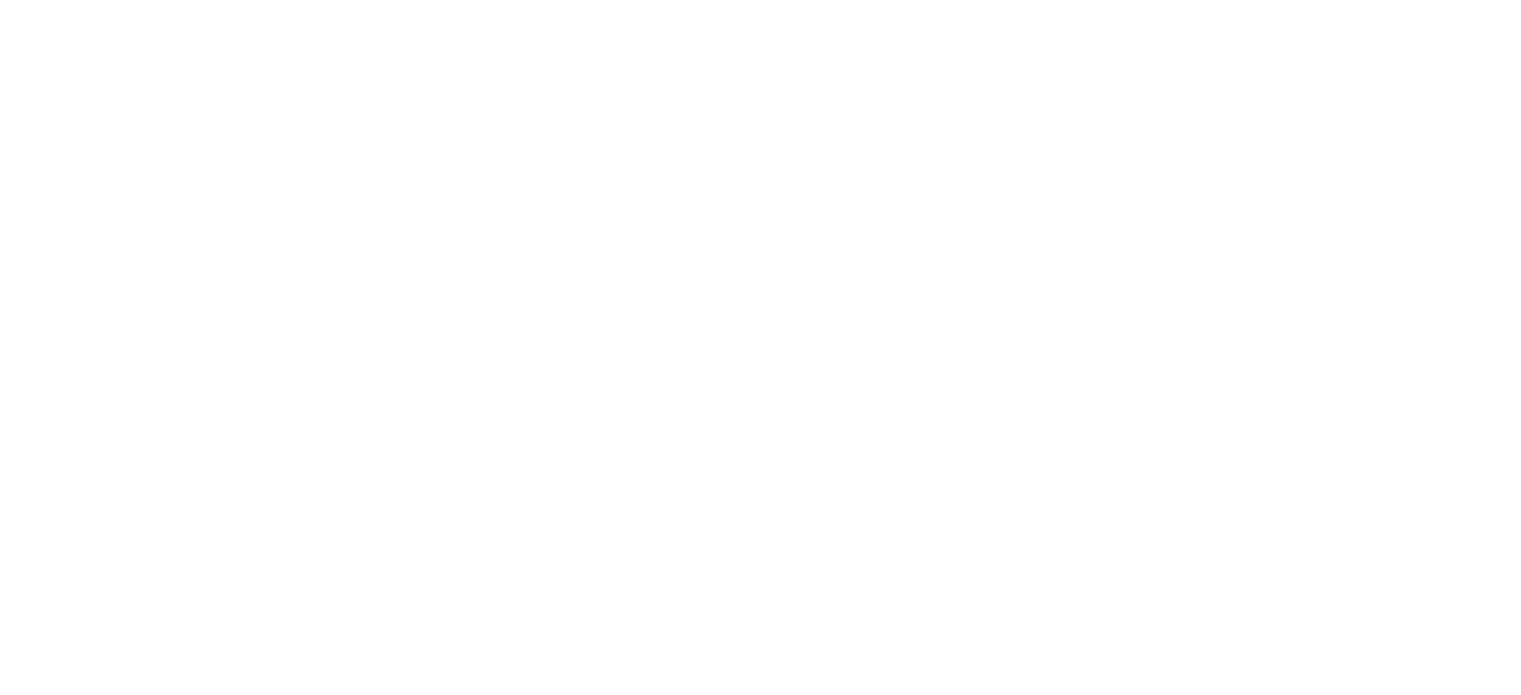 scroll, scrollTop: 0, scrollLeft: 0, axis: both 